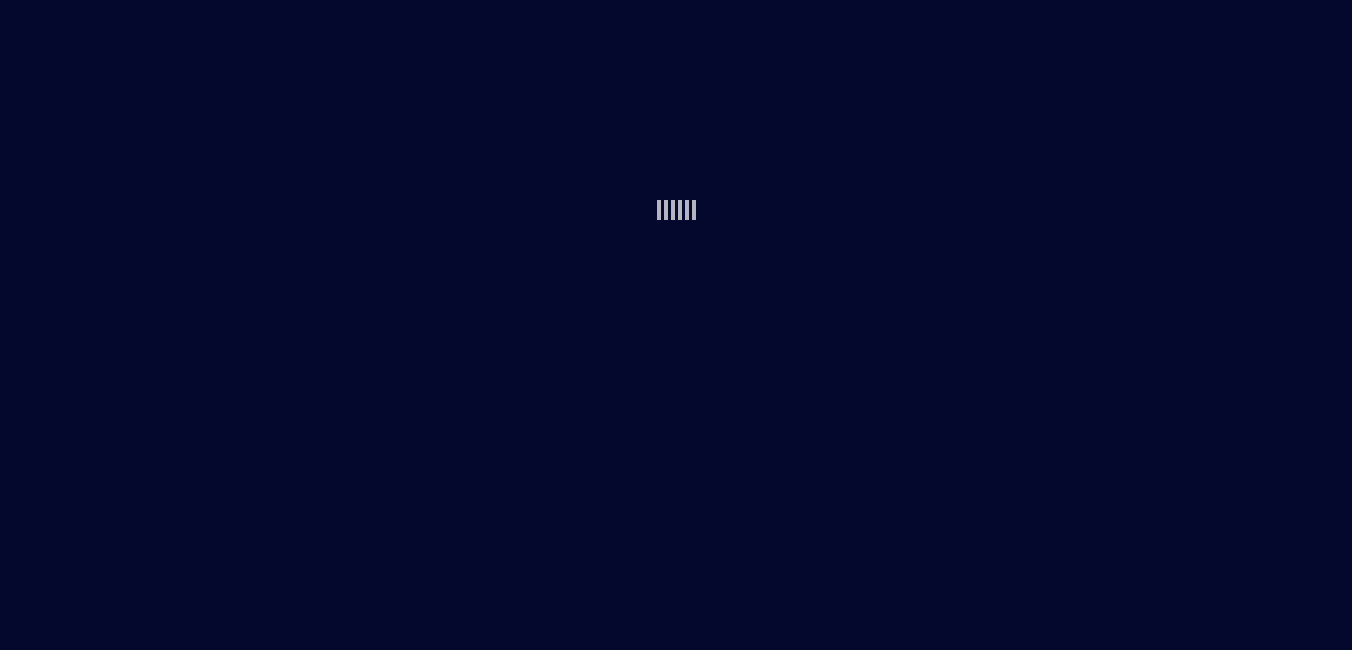 scroll, scrollTop: 0, scrollLeft: 0, axis: both 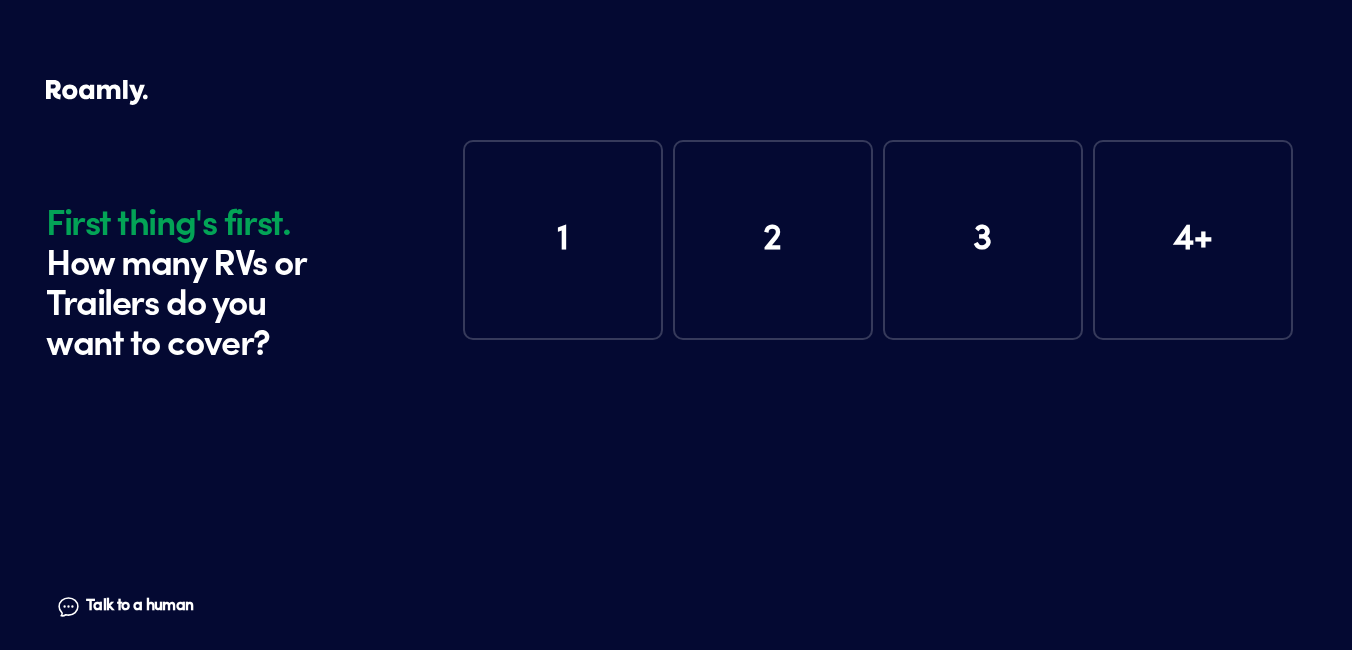 click on "1" at bounding box center [563, 240] 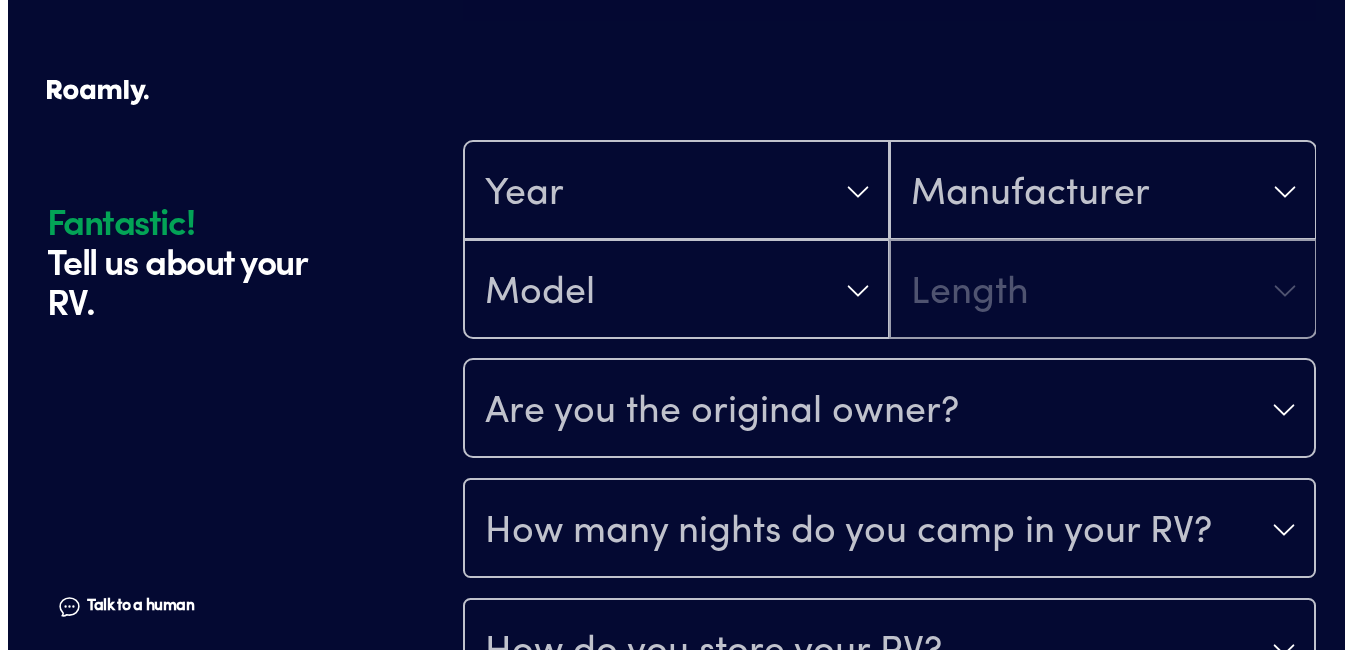 scroll, scrollTop: 390, scrollLeft: 0, axis: vertical 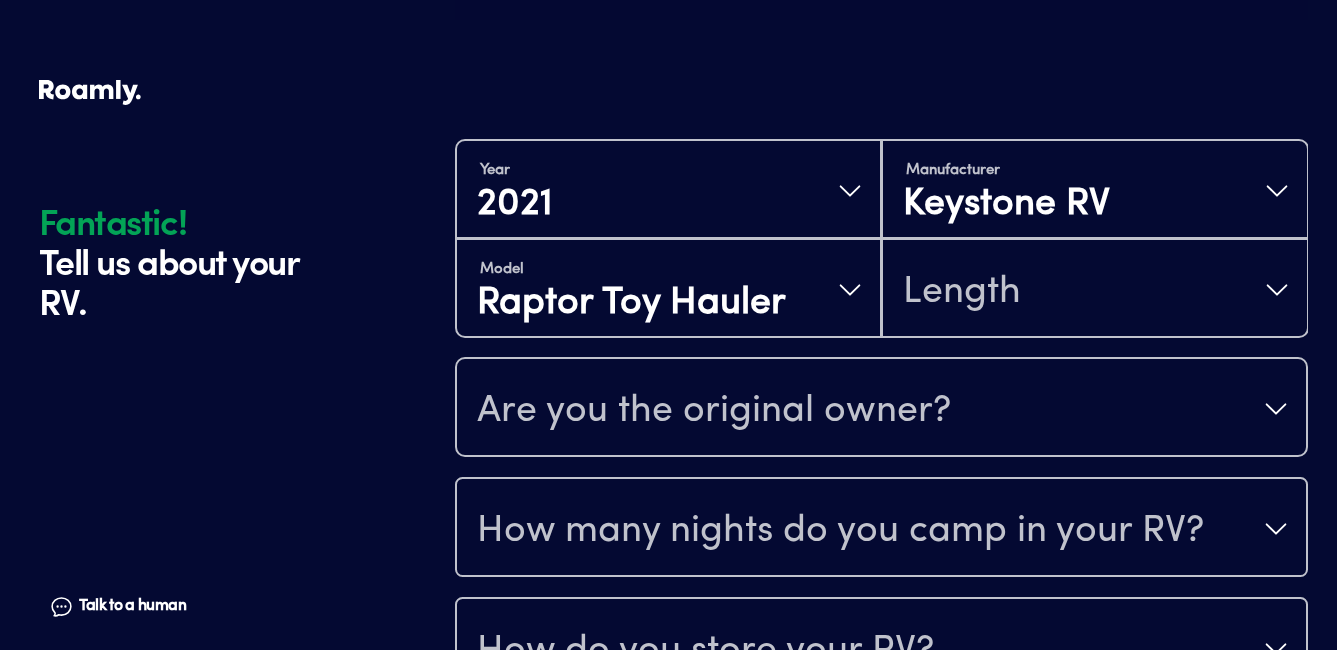 drag, startPoint x: 1329, startPoint y: 169, endPoint x: 1332, endPoint y: 209, distance: 40.112343 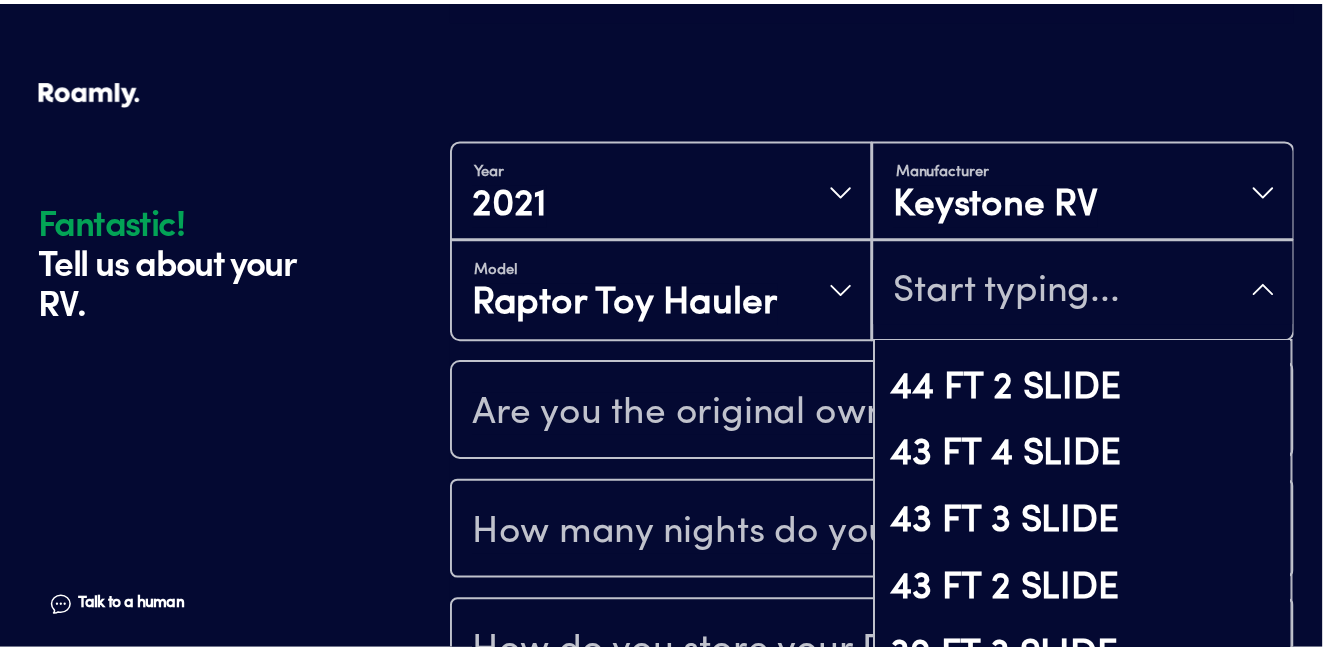 scroll, scrollTop: 55, scrollLeft: 0, axis: vertical 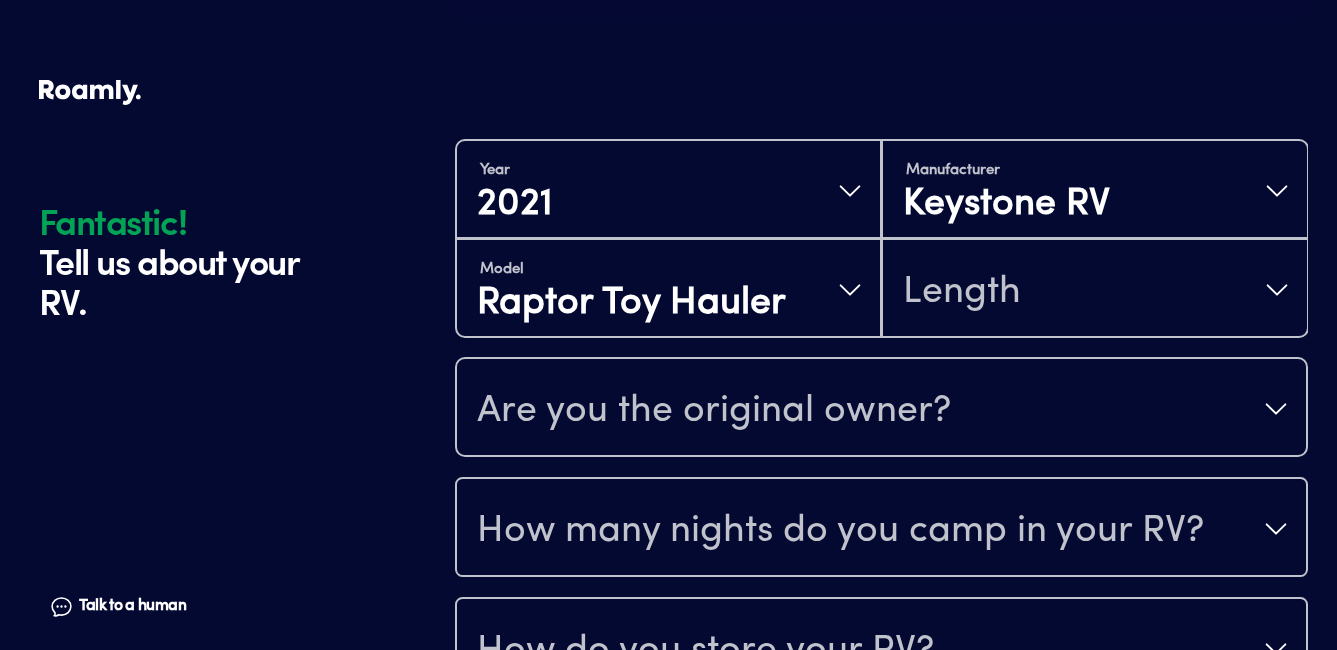 drag, startPoint x: 1348, startPoint y: 149, endPoint x: 1341, endPoint y: 217, distance: 68.359344 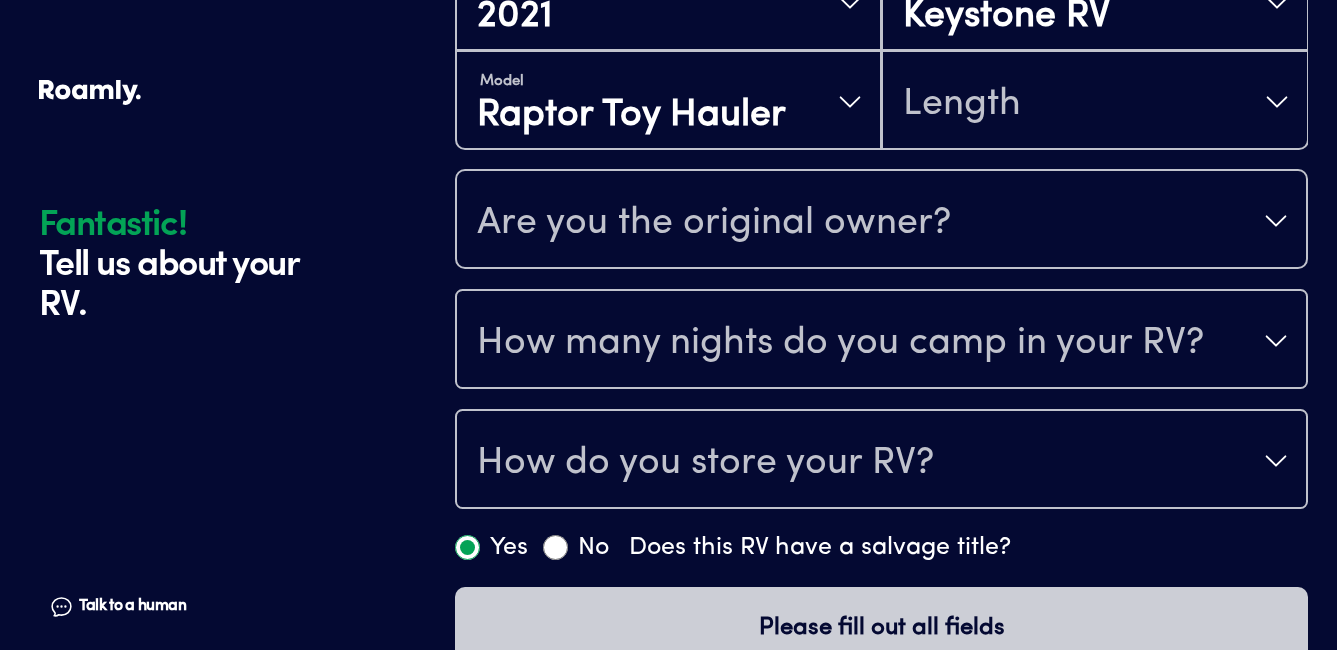 scroll, scrollTop: 605, scrollLeft: 0, axis: vertical 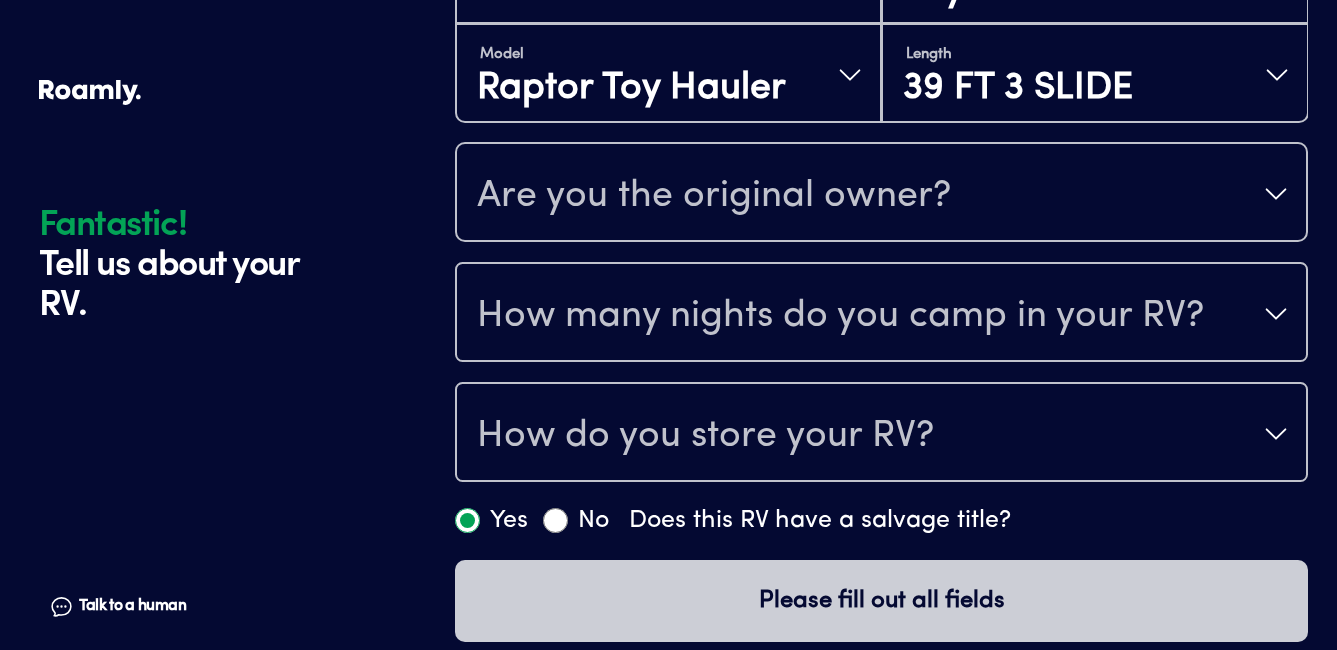 click on "Are you the original owner?" at bounding box center [714, 196] 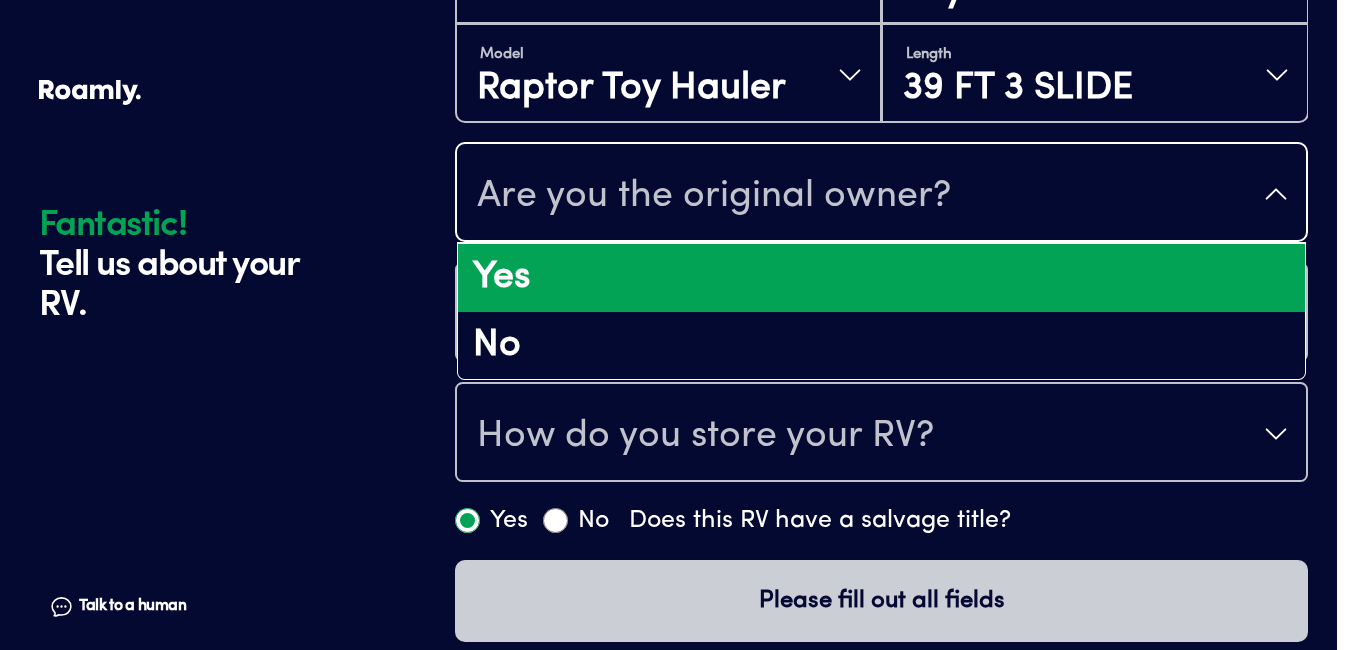 click on "Yes" at bounding box center (881, 278) 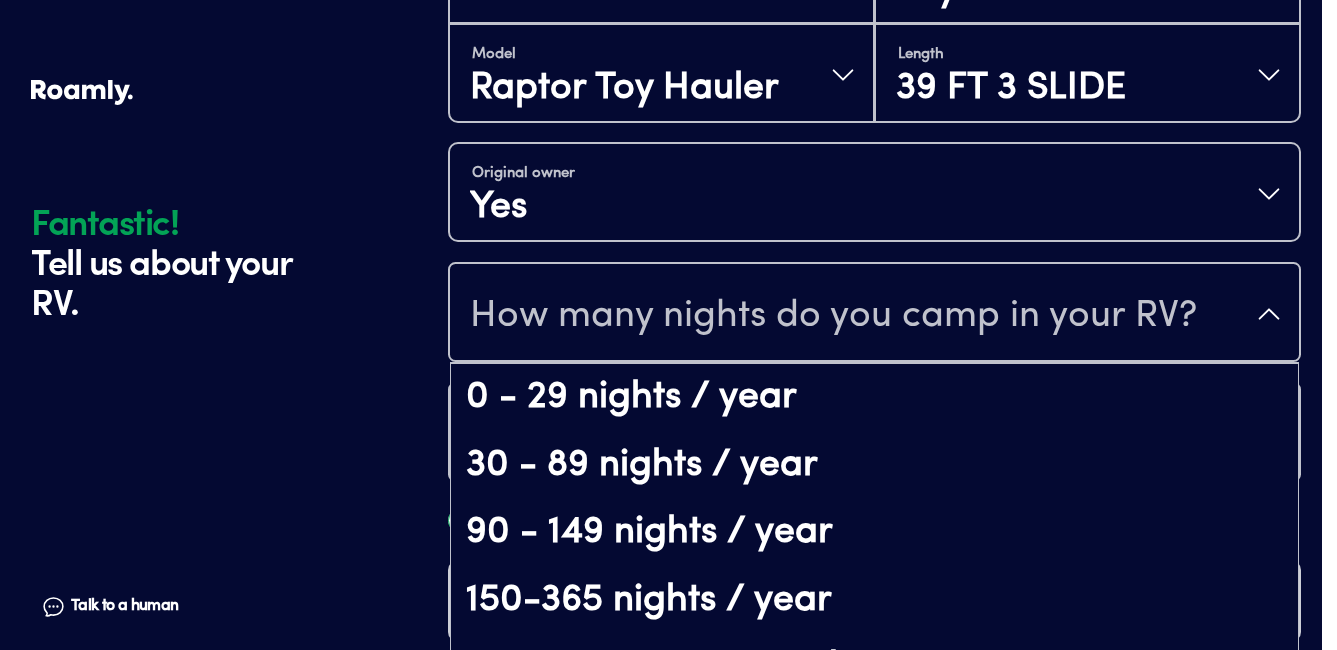 click on "How many nights do you camp in your RV?" at bounding box center [833, 316] 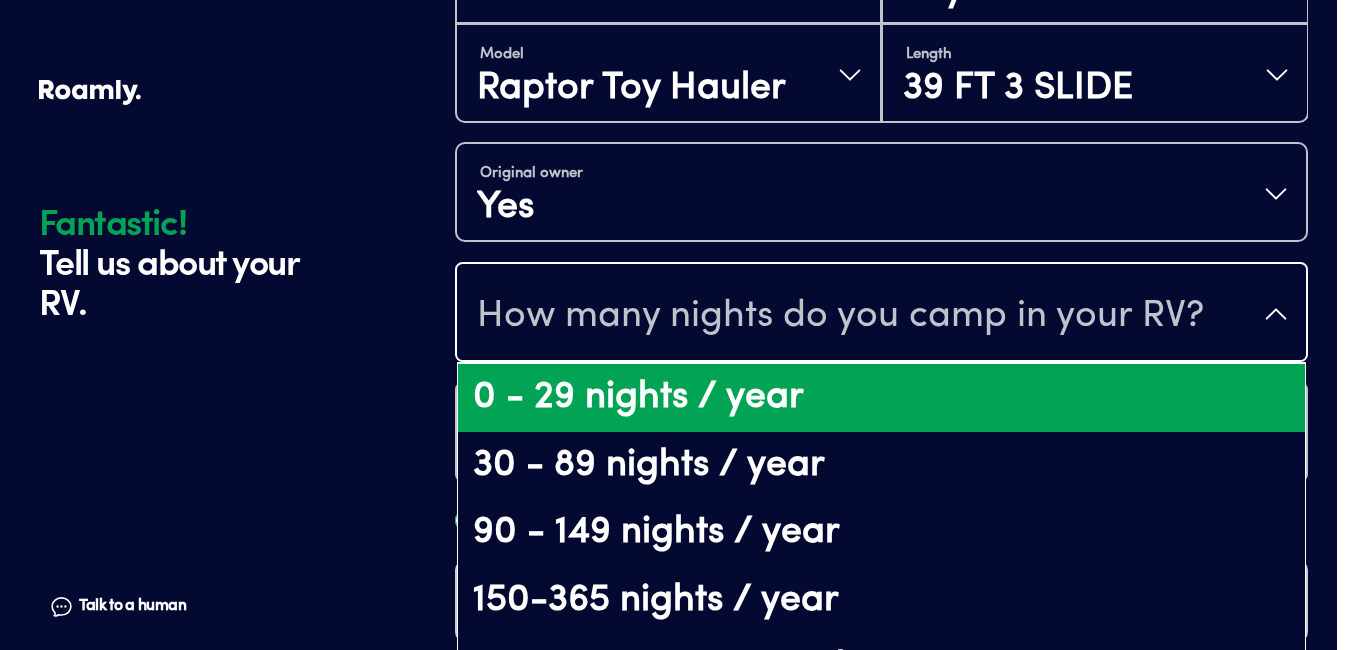 click on "0 - 29 nights / year" at bounding box center [881, 398] 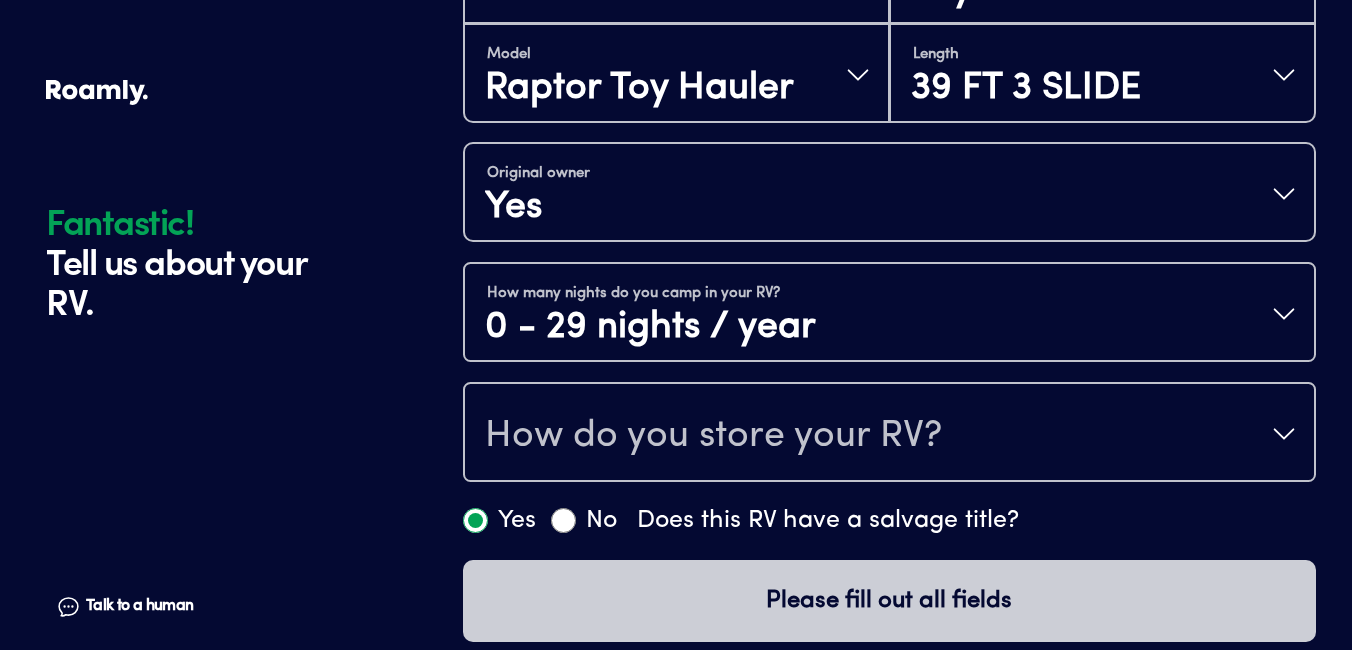 click on "How do you store your RV?" at bounding box center [713, 436] 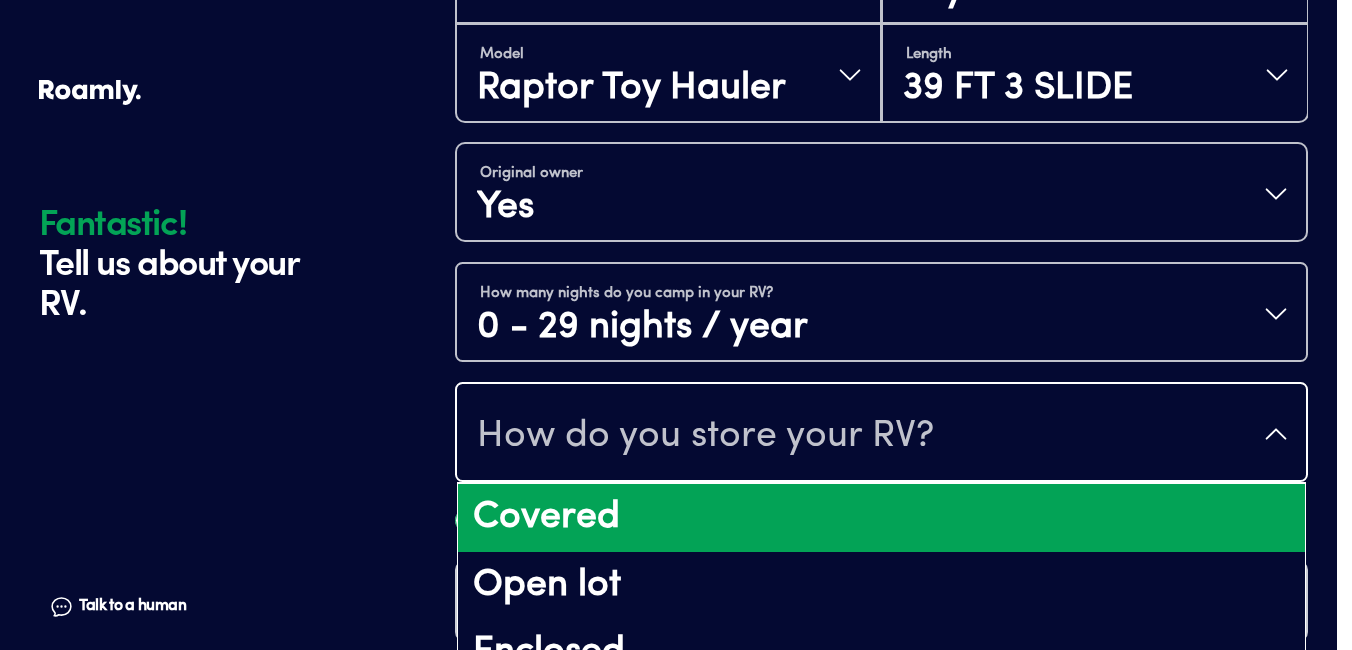 click on "Covered" at bounding box center (881, 518) 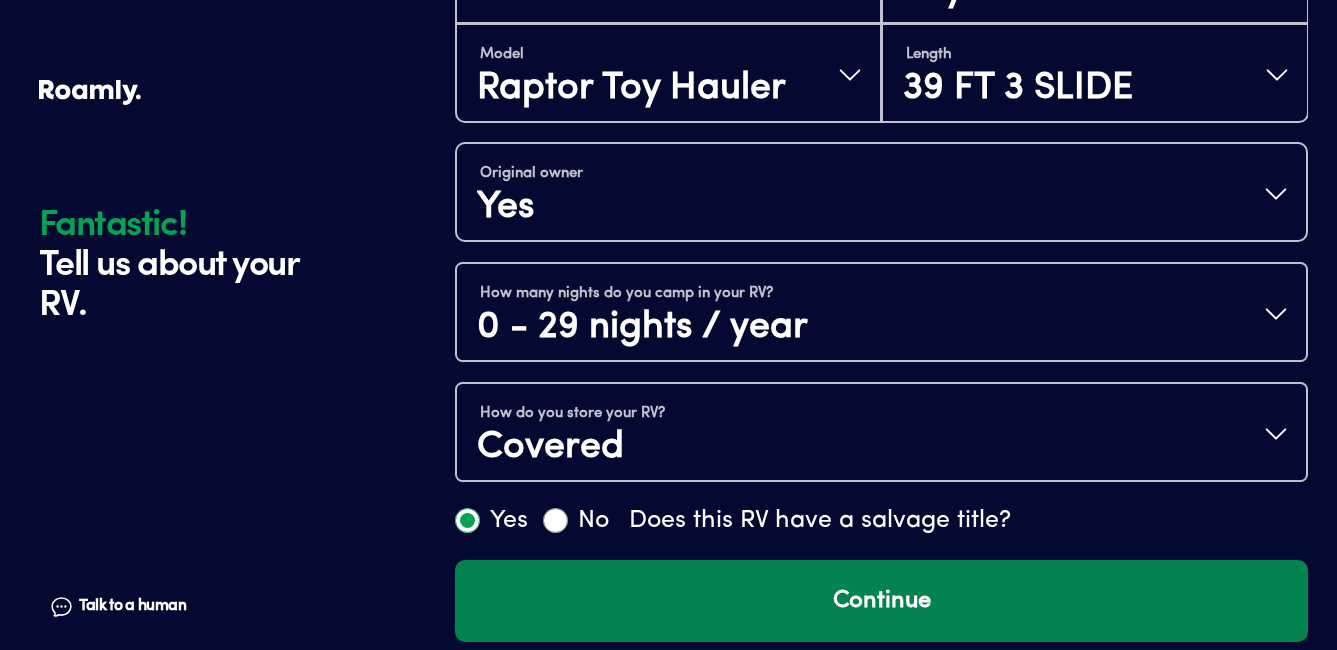 click on "Continue" at bounding box center [881, 601] 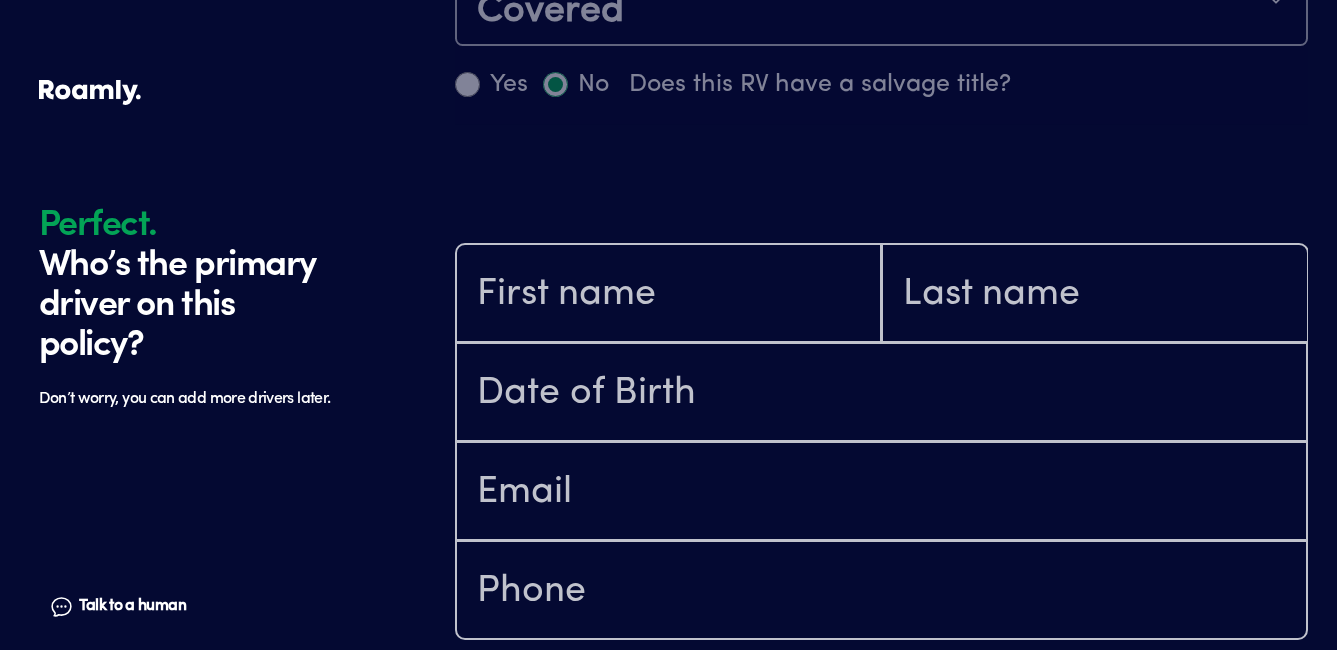 scroll, scrollTop: 1185, scrollLeft: 0, axis: vertical 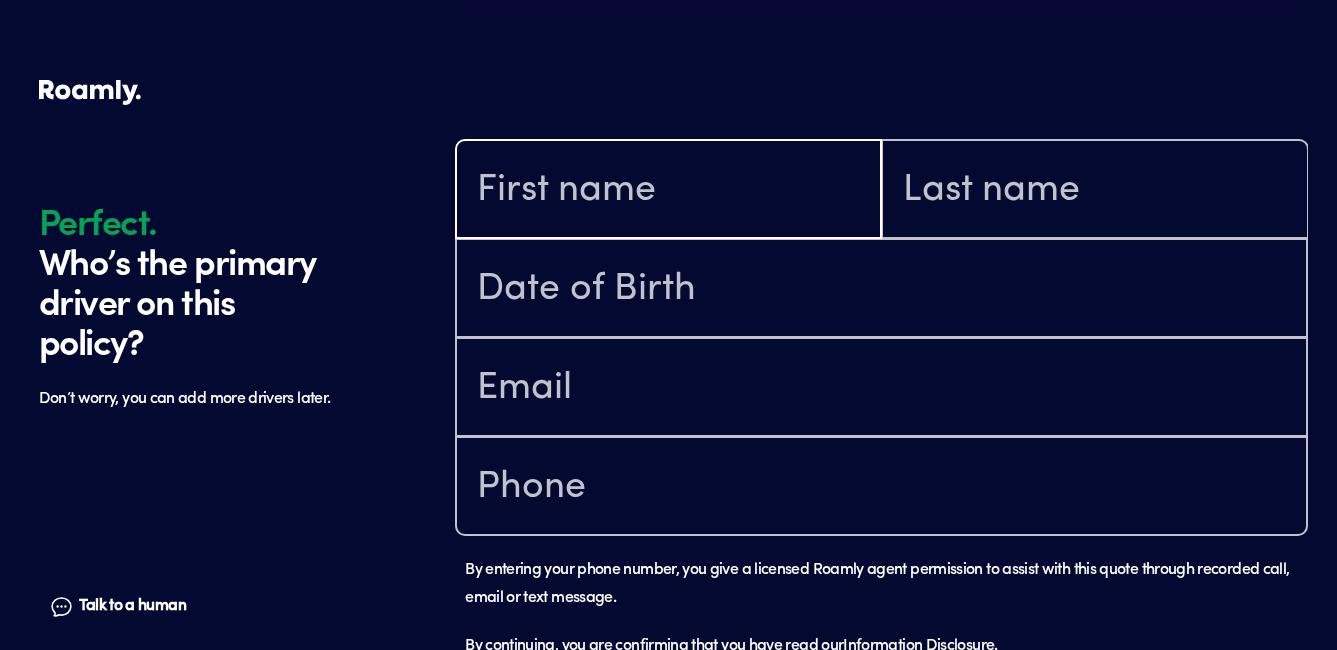 click at bounding box center [668, 191] 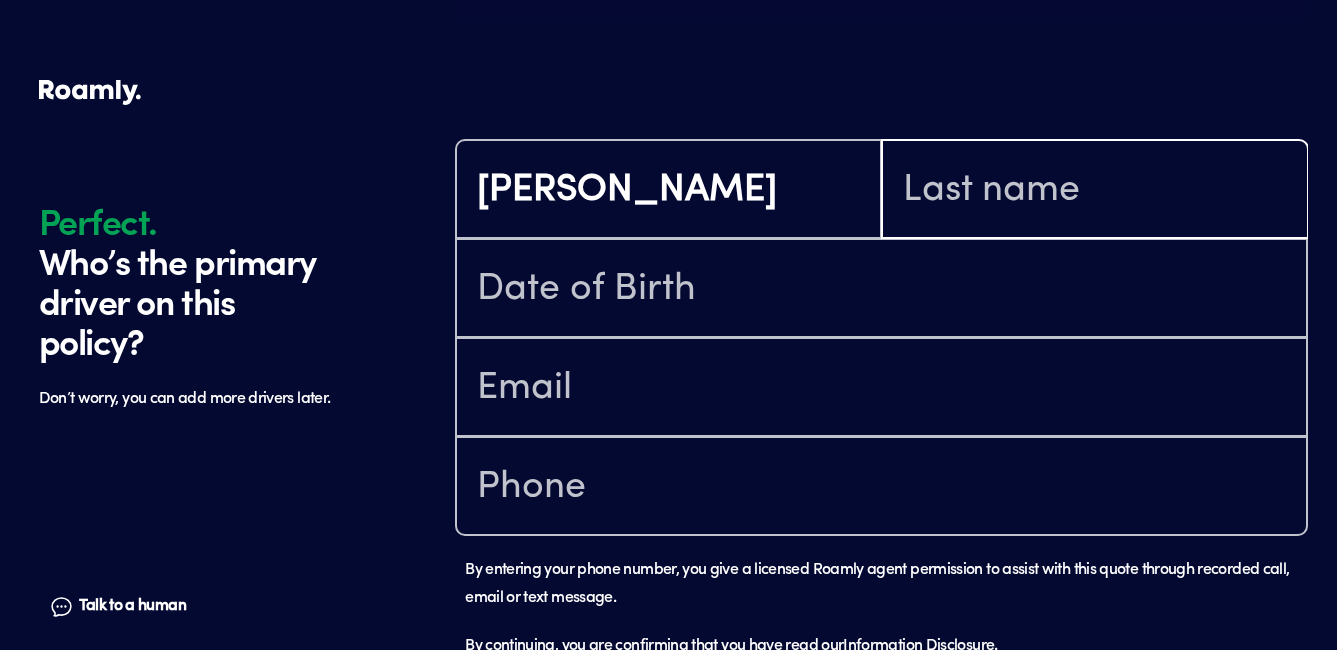 type on "[PERSON_NAME]" 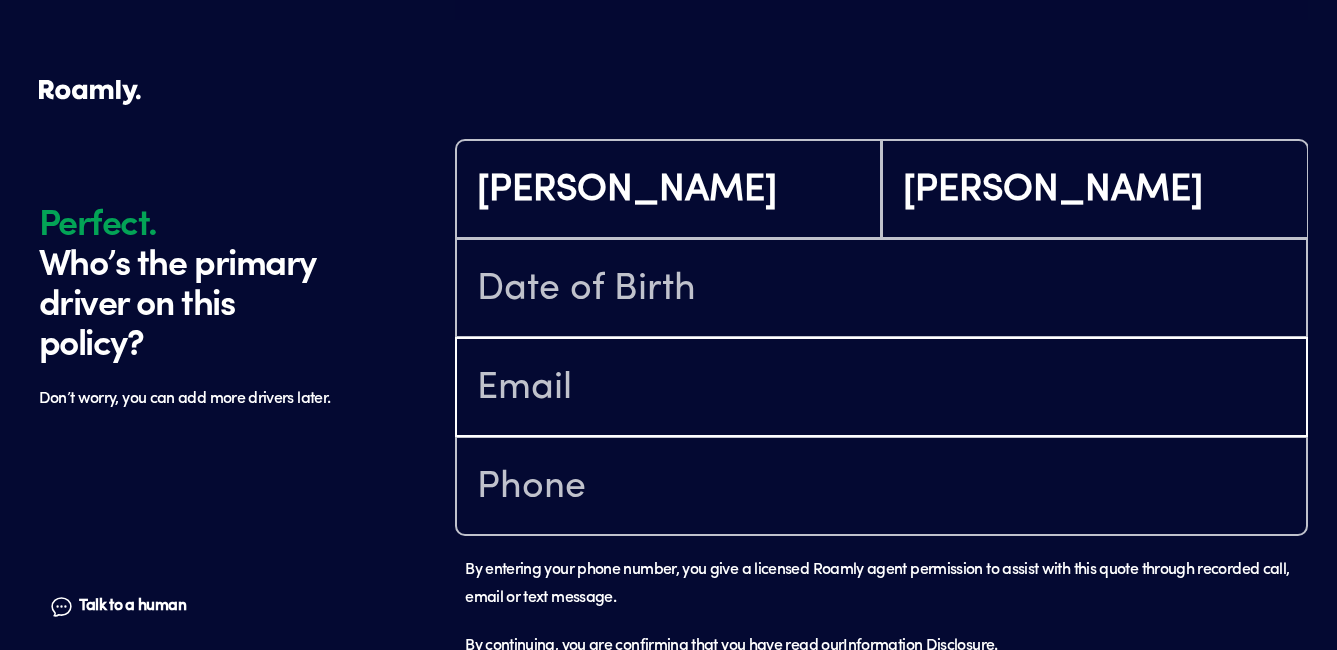 type on "[EMAIL_ADDRESS][DOMAIN_NAME]" 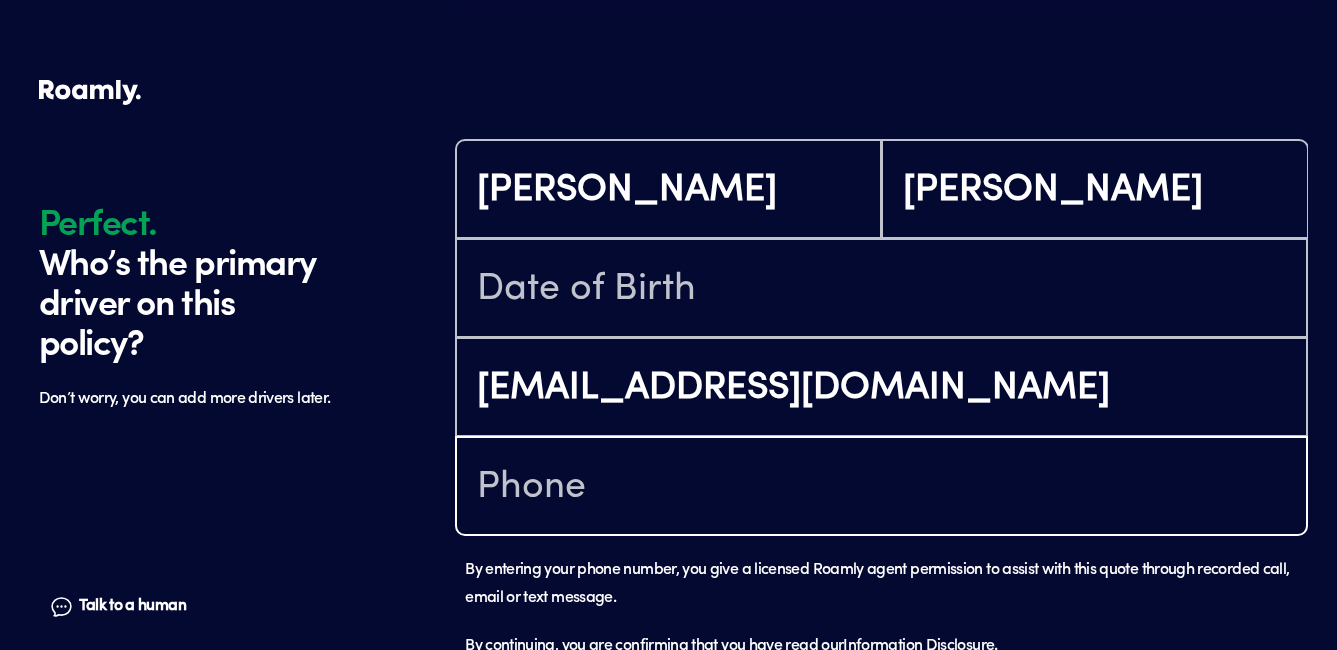 type on "[PHONE_NUMBER]" 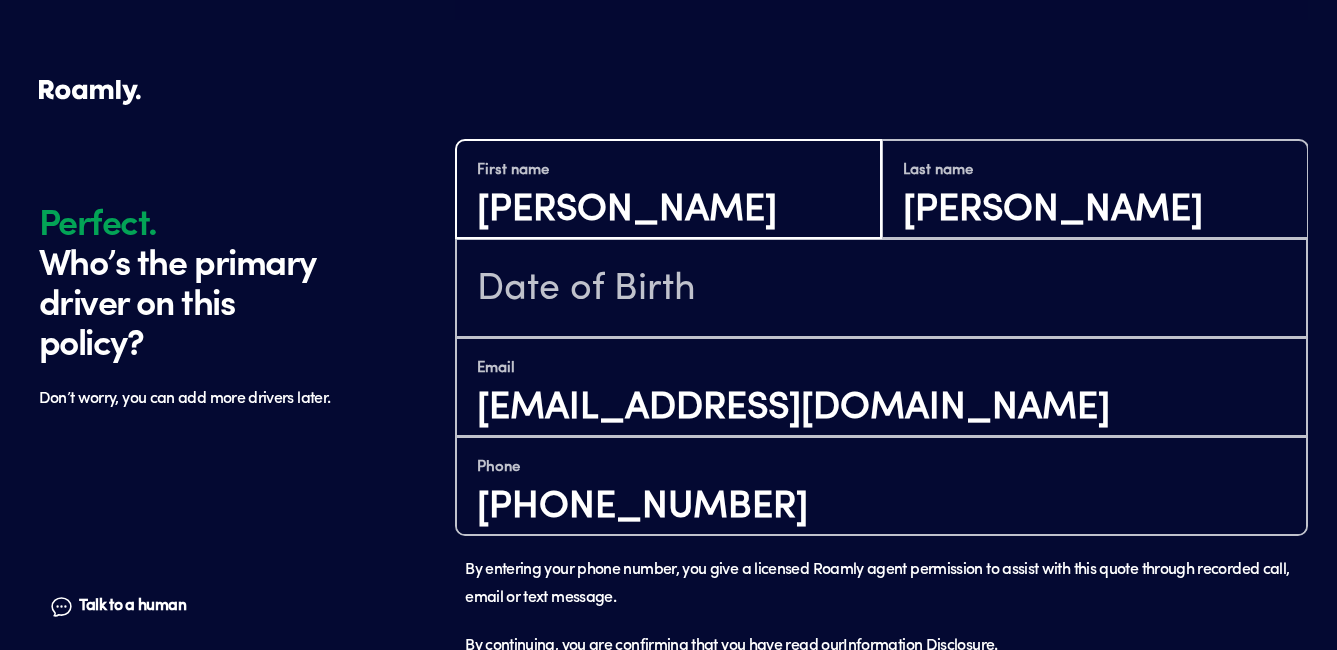 click on "[PERSON_NAME]" at bounding box center (668, 210) 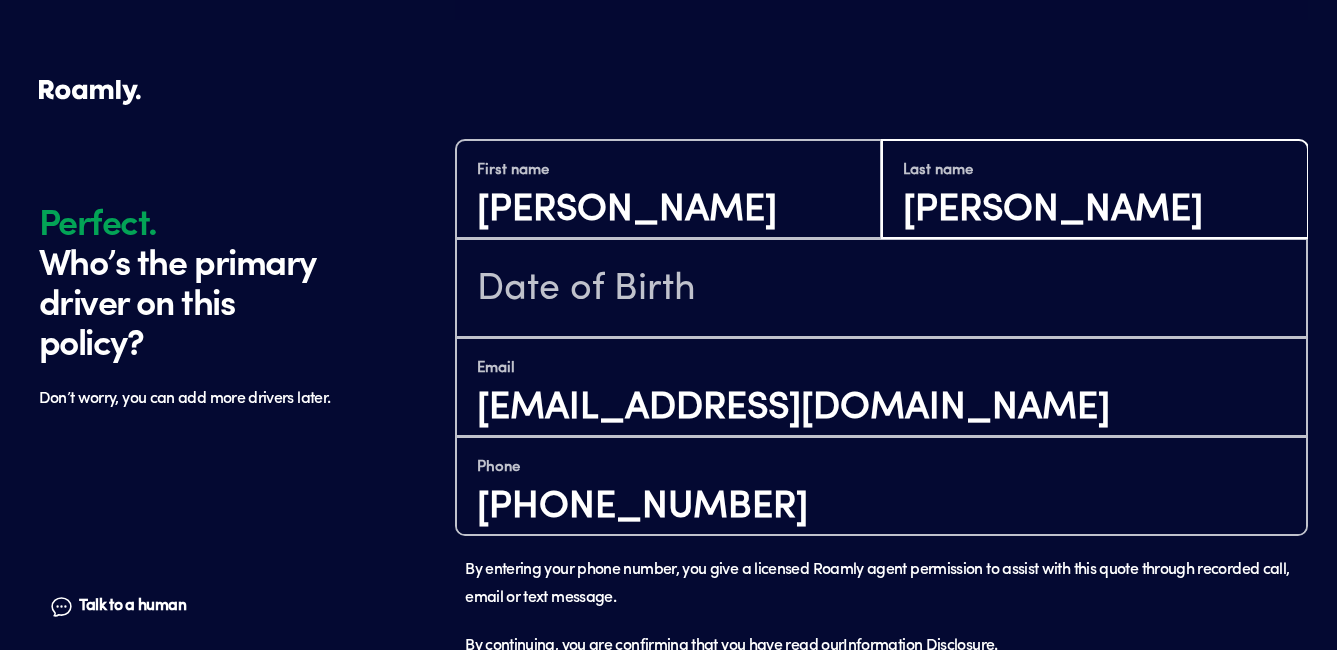 scroll, scrollTop: 3, scrollLeft: 0, axis: vertical 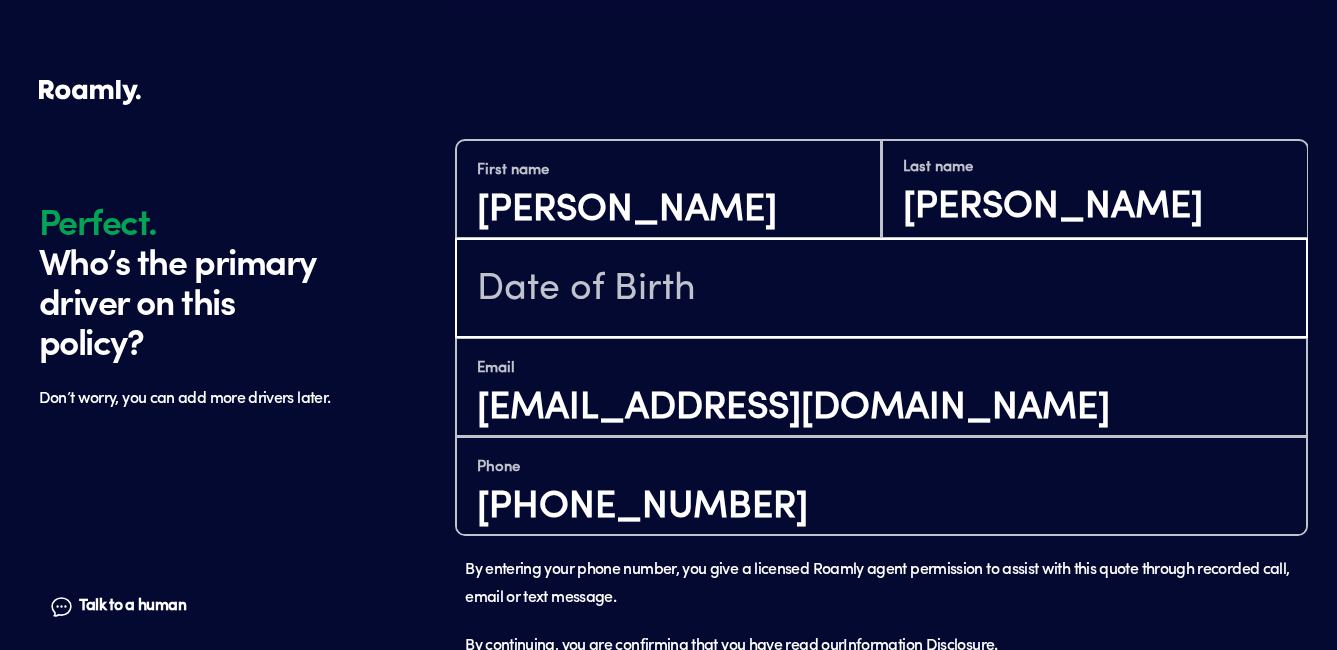 click at bounding box center [881, 290] 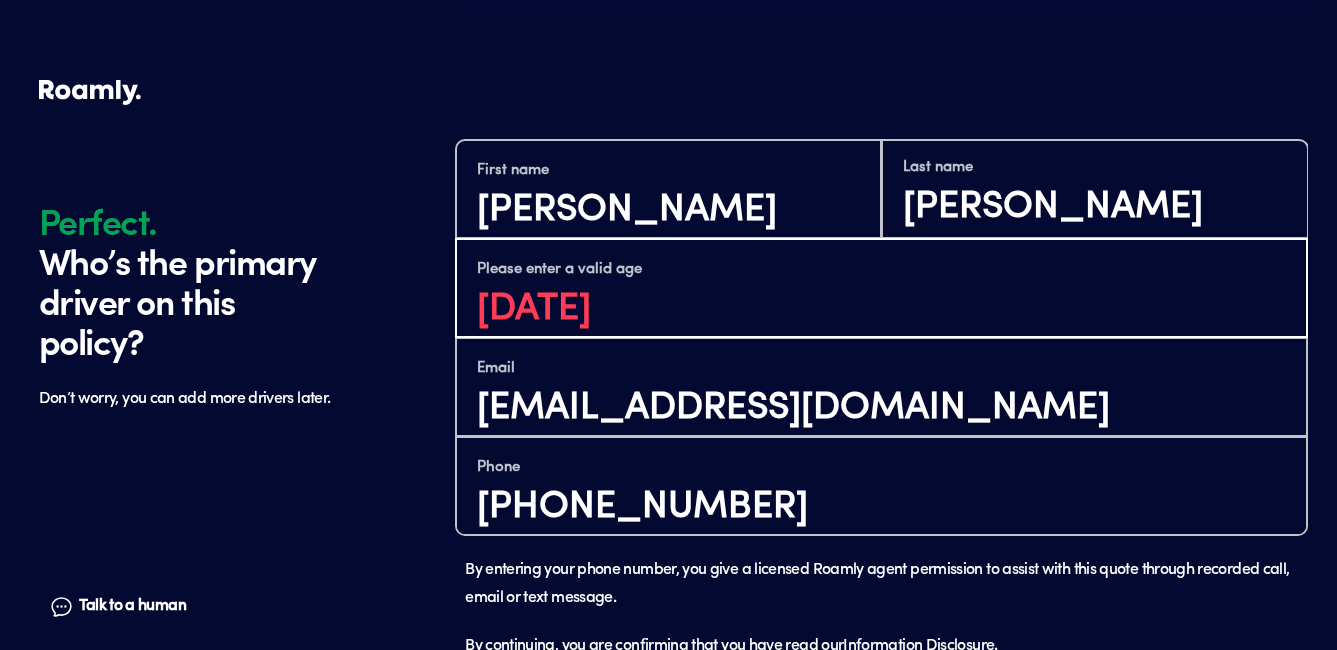 type on "[DATE]" 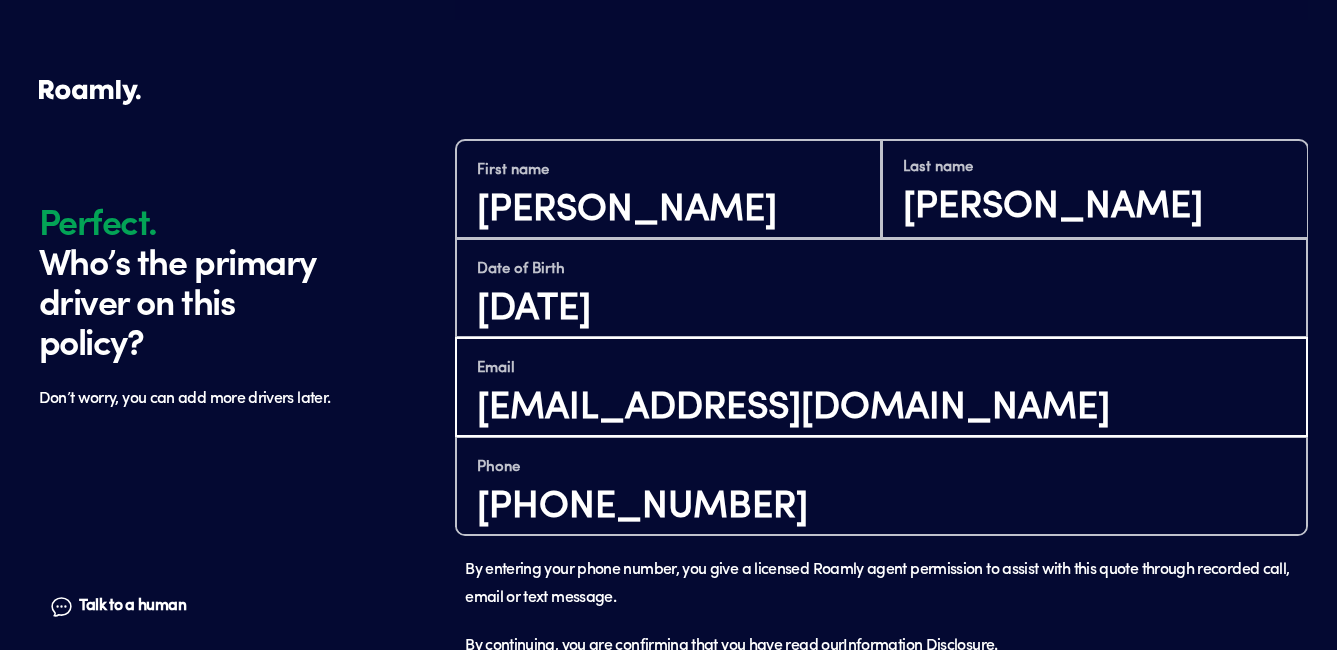scroll, scrollTop: 3, scrollLeft: 0, axis: vertical 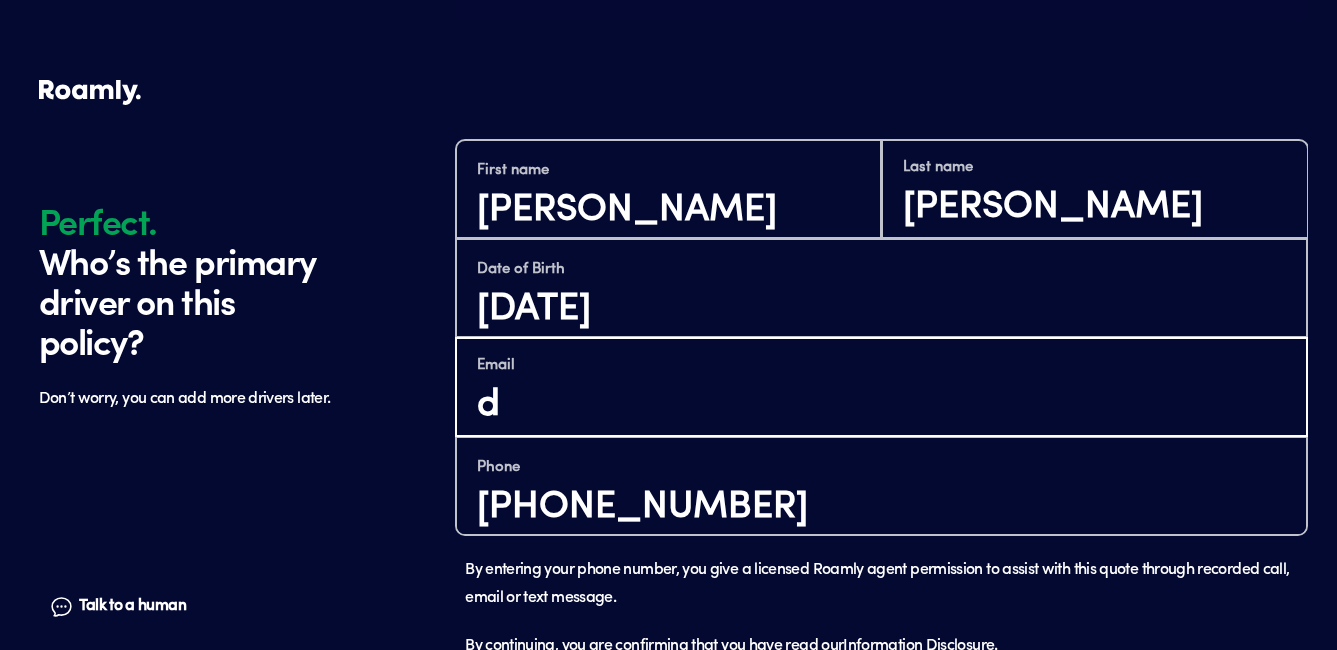 type on "[EMAIL_ADDRESS][DOMAIN_NAME]" 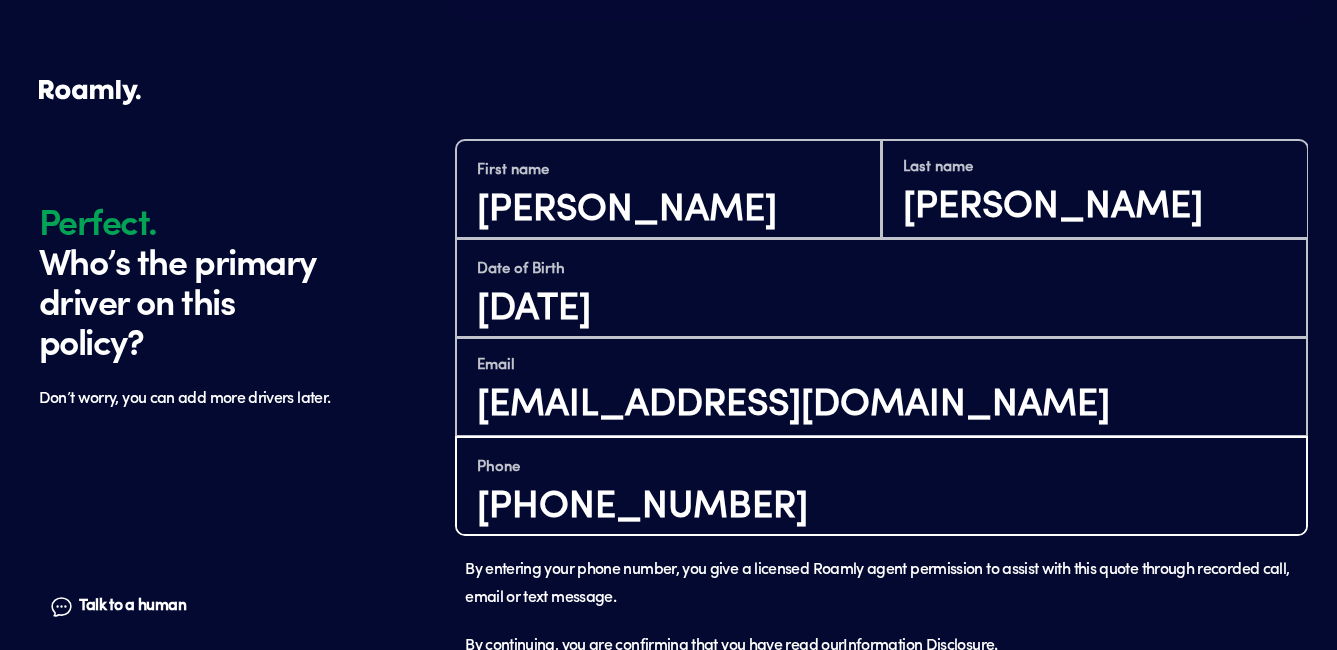 scroll, scrollTop: 3, scrollLeft: 0, axis: vertical 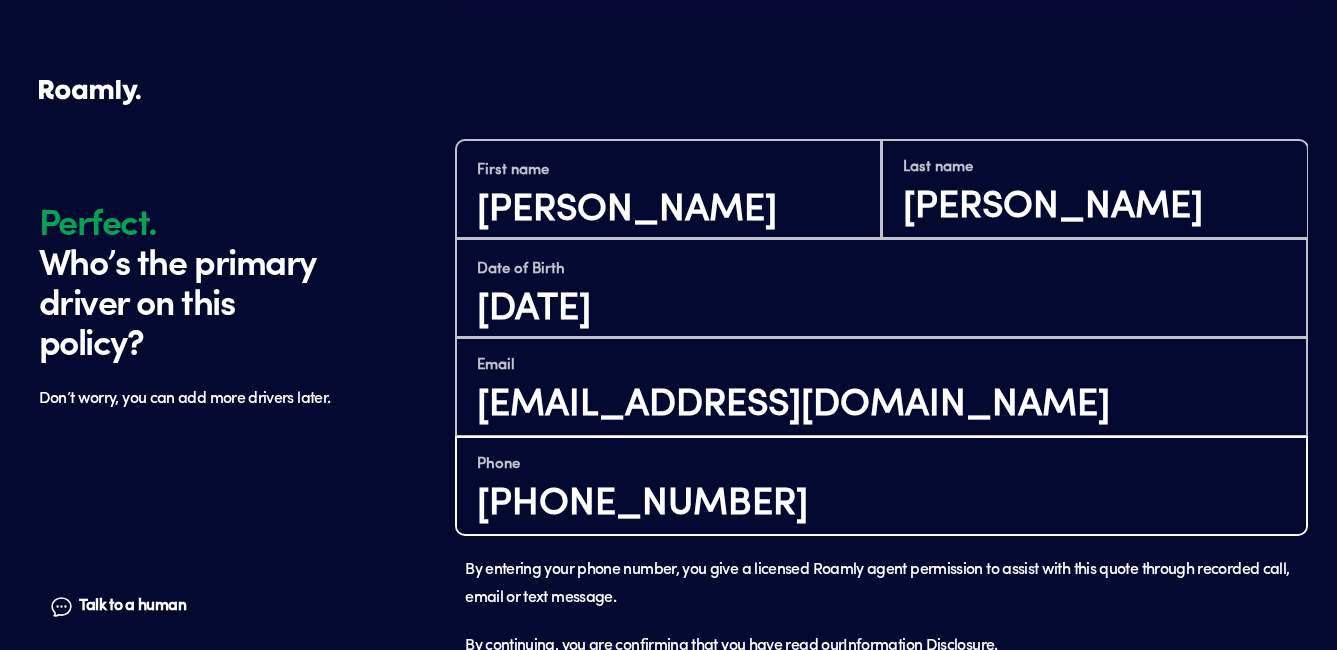 click on "[PHONE_NUMBER]" at bounding box center [881, 504] 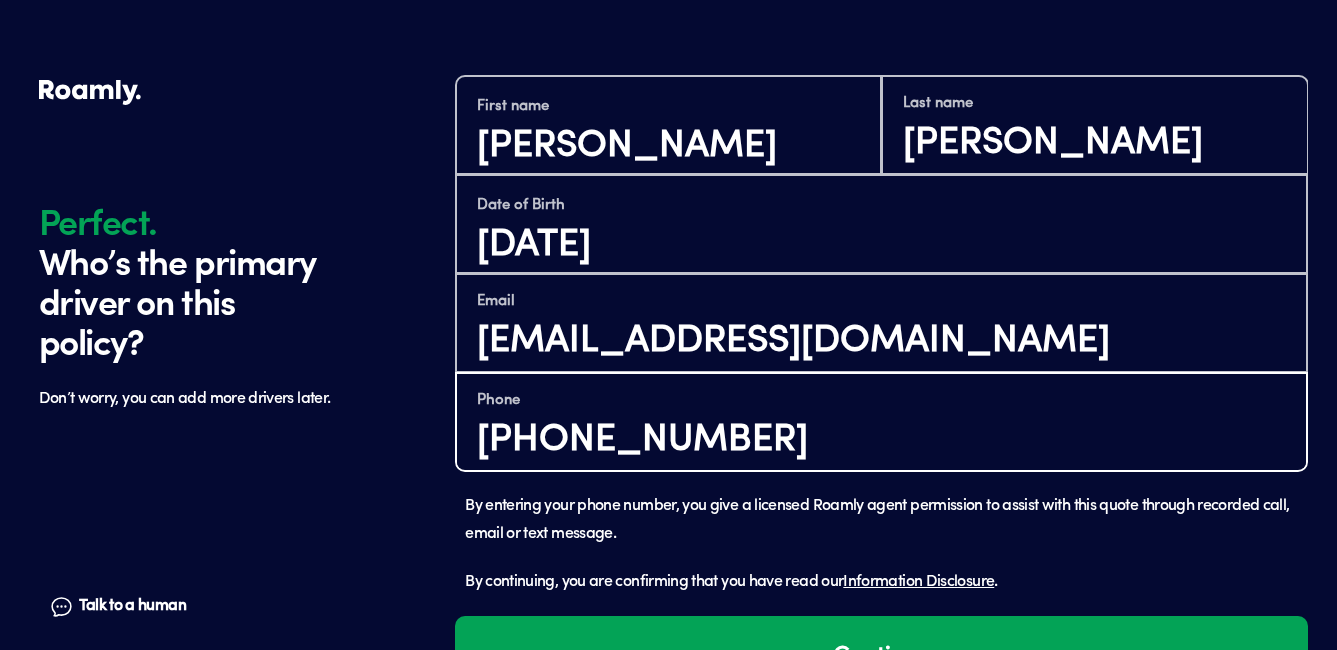 scroll, scrollTop: 1327, scrollLeft: 0, axis: vertical 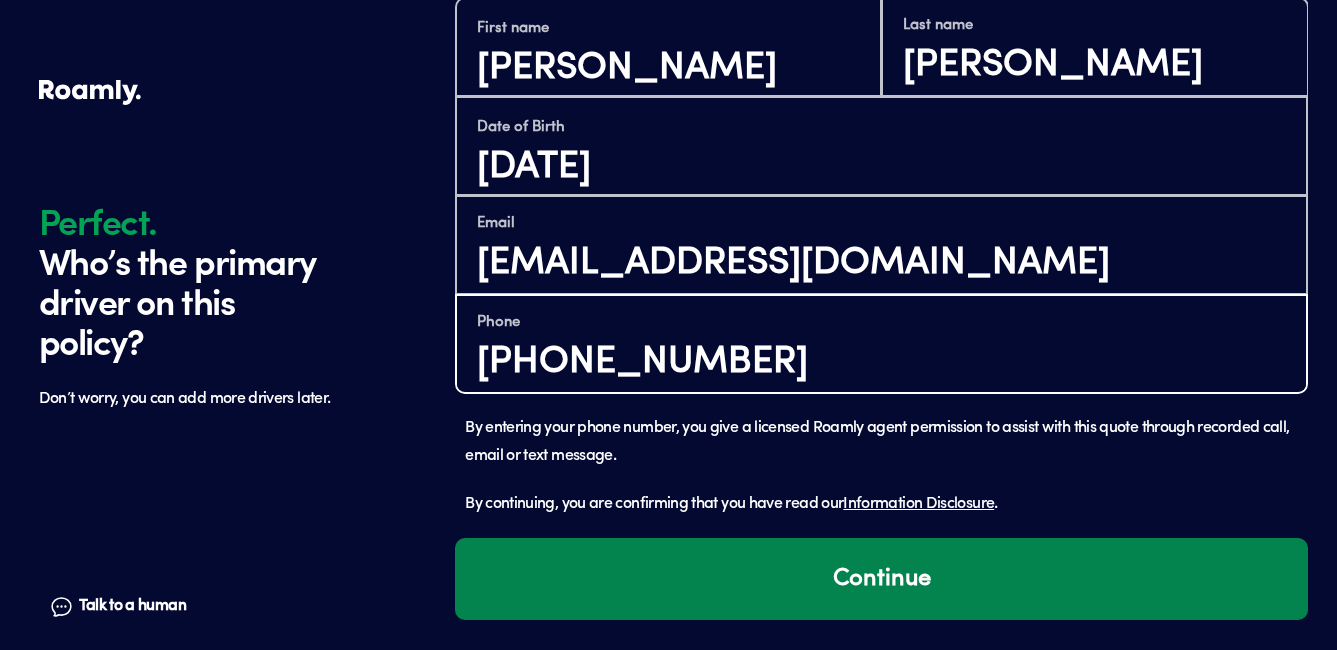 type on "[PHONE_NUMBER]" 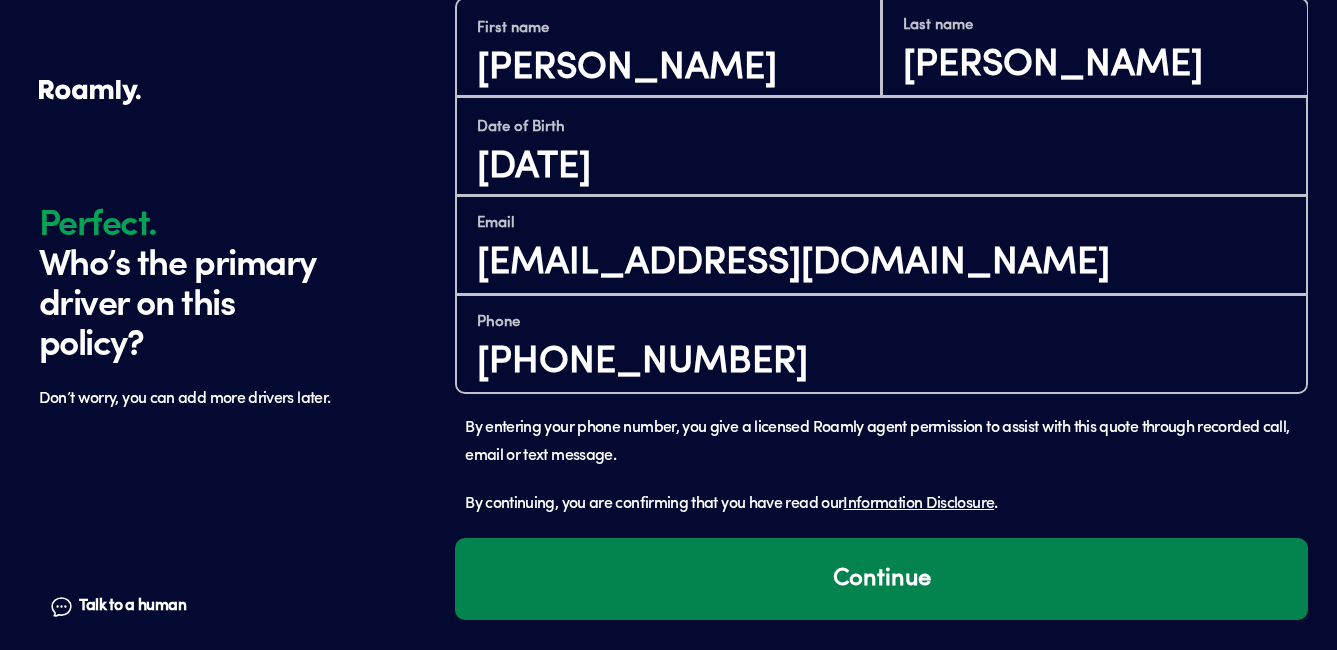 click on "Continue" at bounding box center [881, 579] 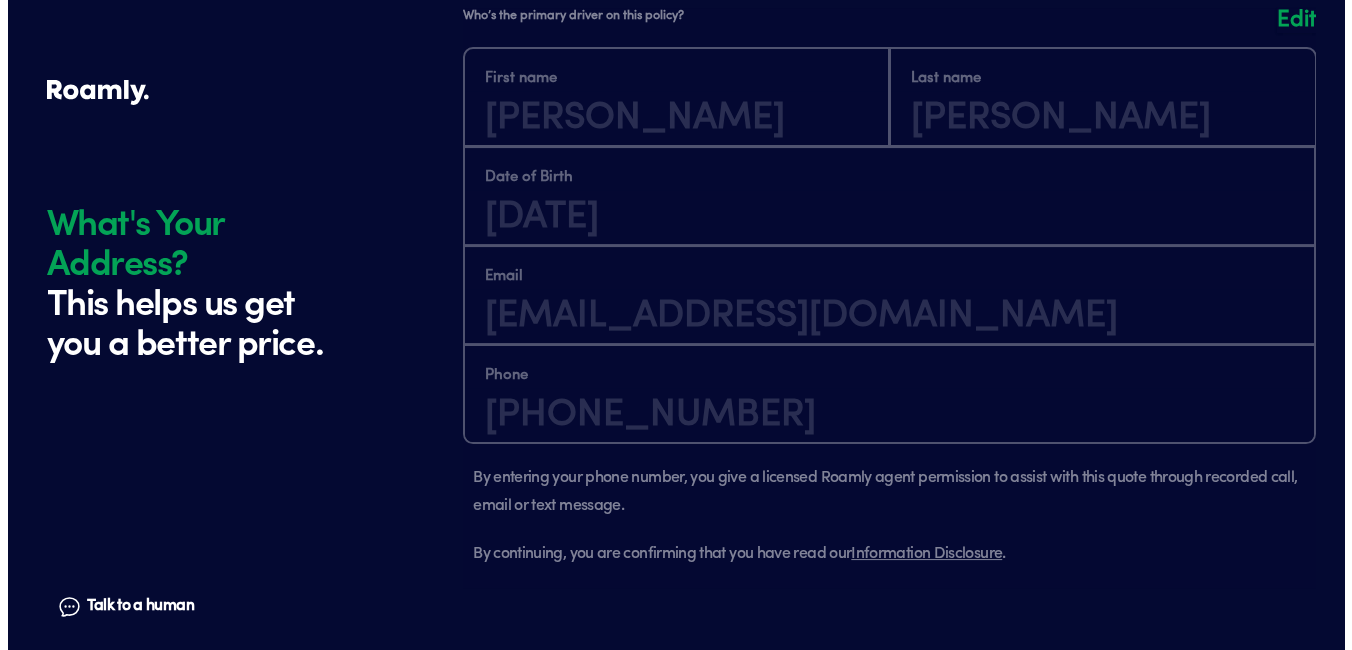 scroll, scrollTop: 1885, scrollLeft: 0, axis: vertical 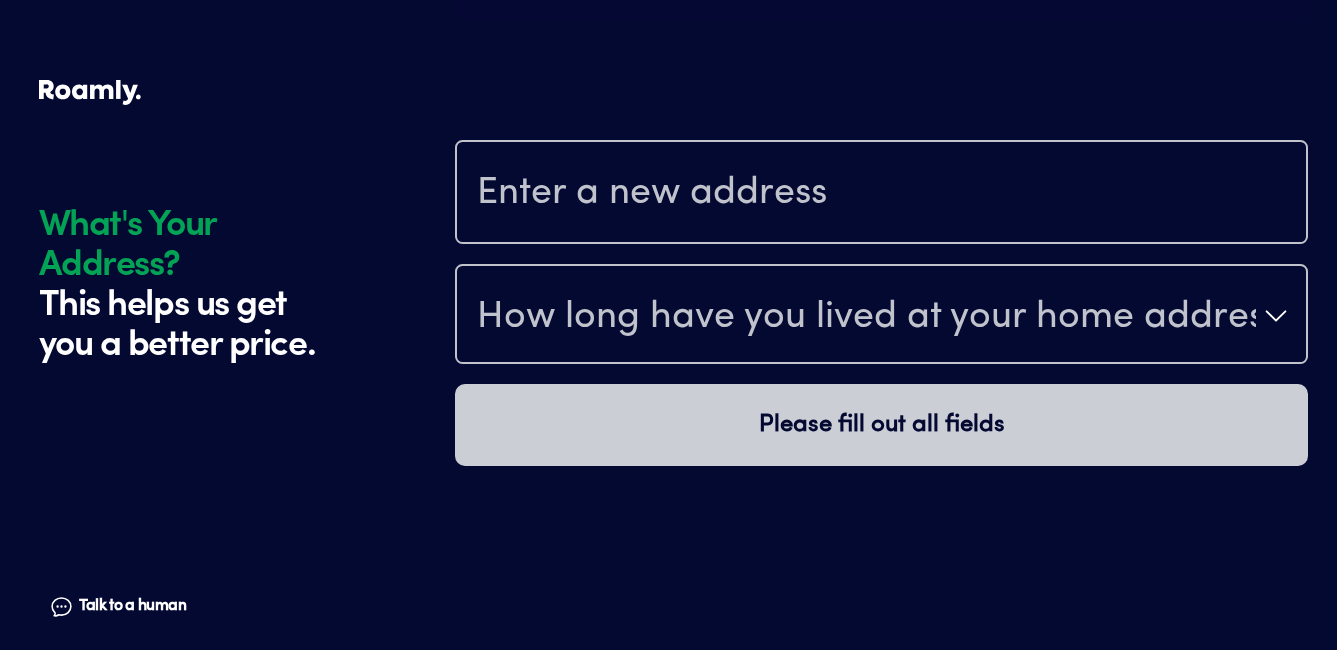 click at bounding box center [881, 194] 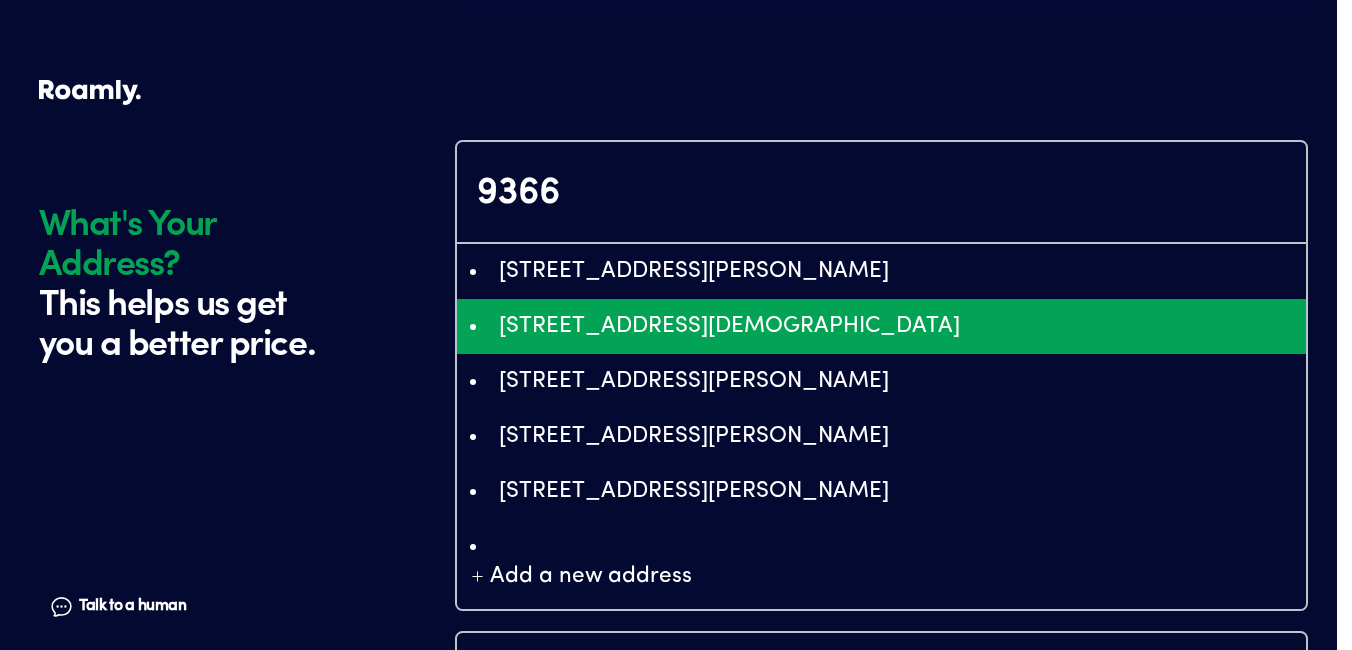 type on "ChIJL-BYJe4znIgRtkNoGjmxIDw" 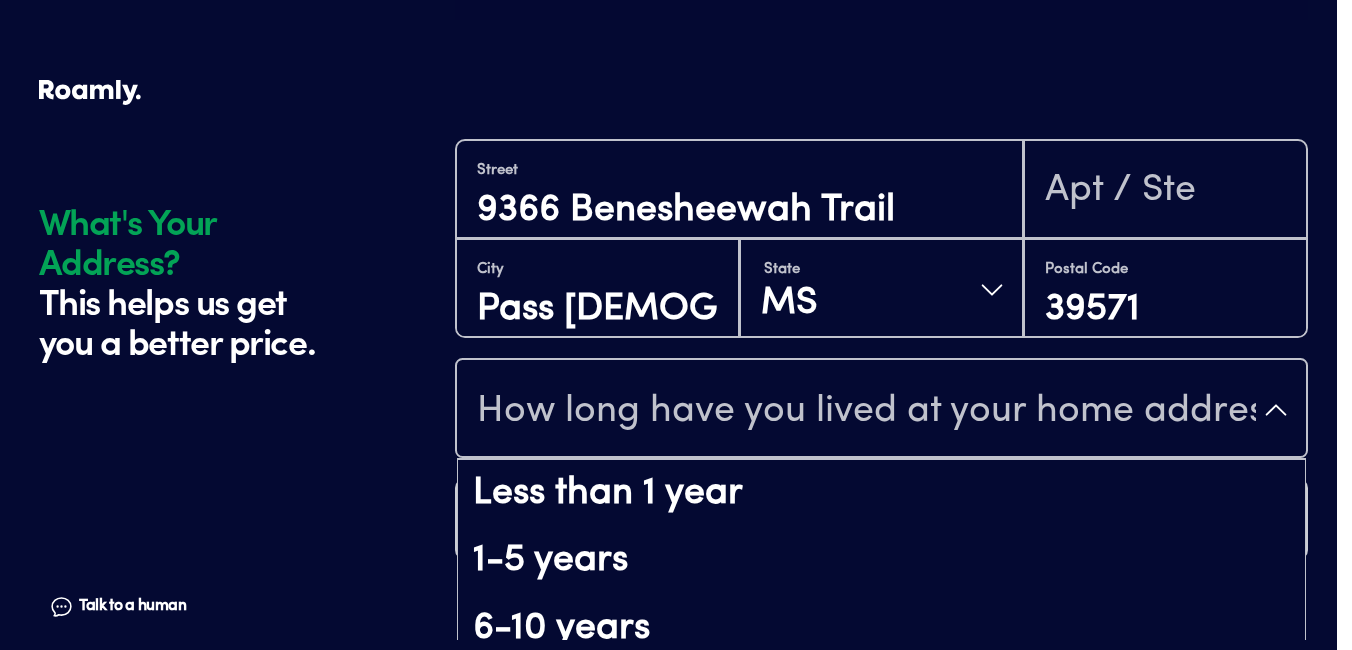 click on "How long have you lived at your home address?" at bounding box center [866, 412] 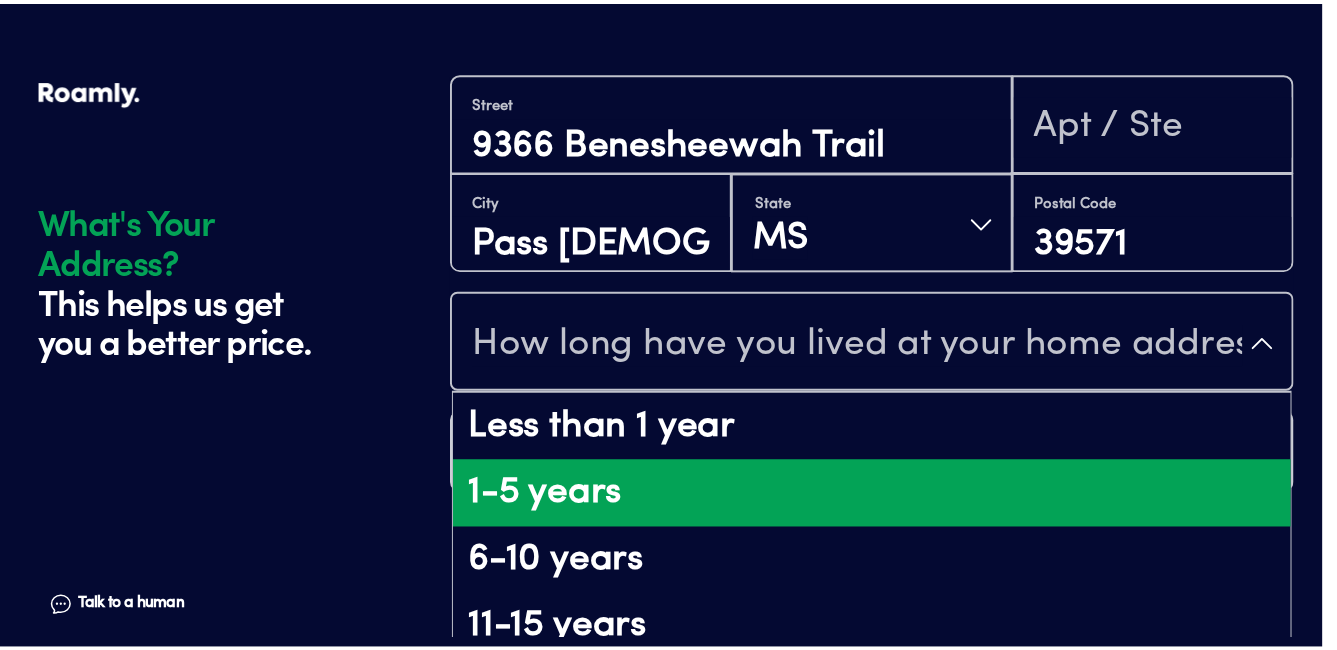 scroll, scrollTop: 226, scrollLeft: 0, axis: vertical 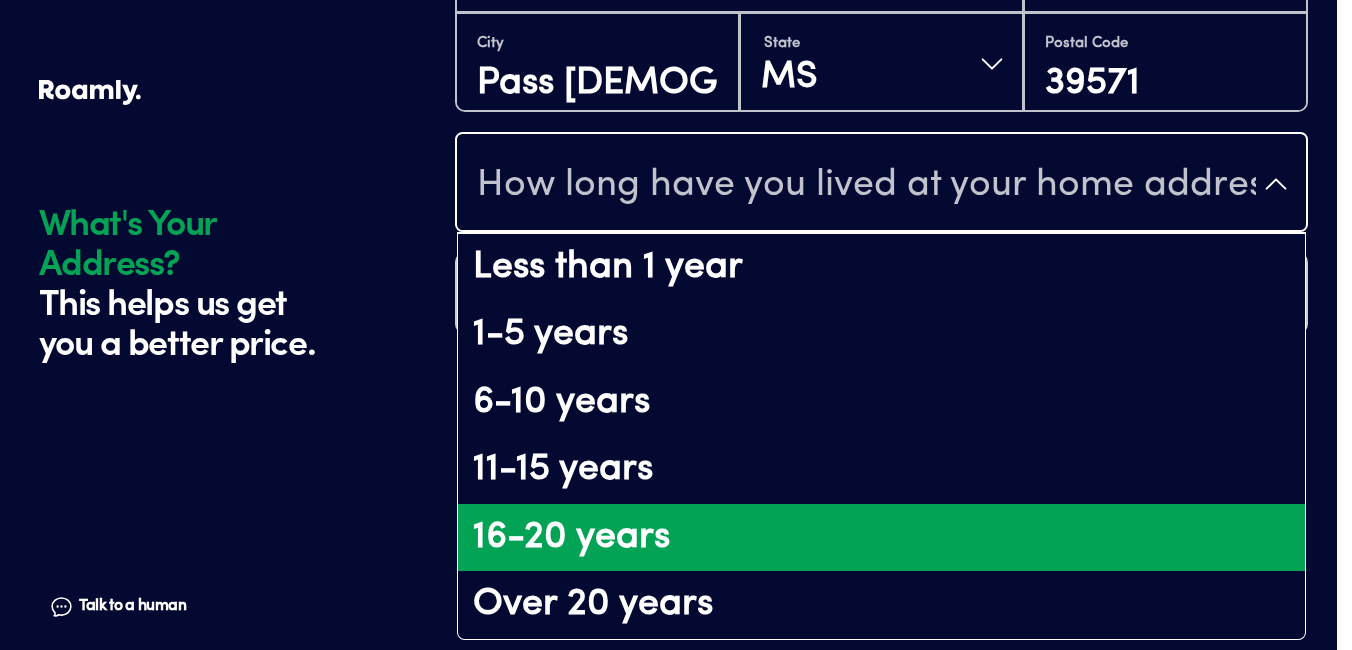 click on "16-20 years" at bounding box center (881, 538) 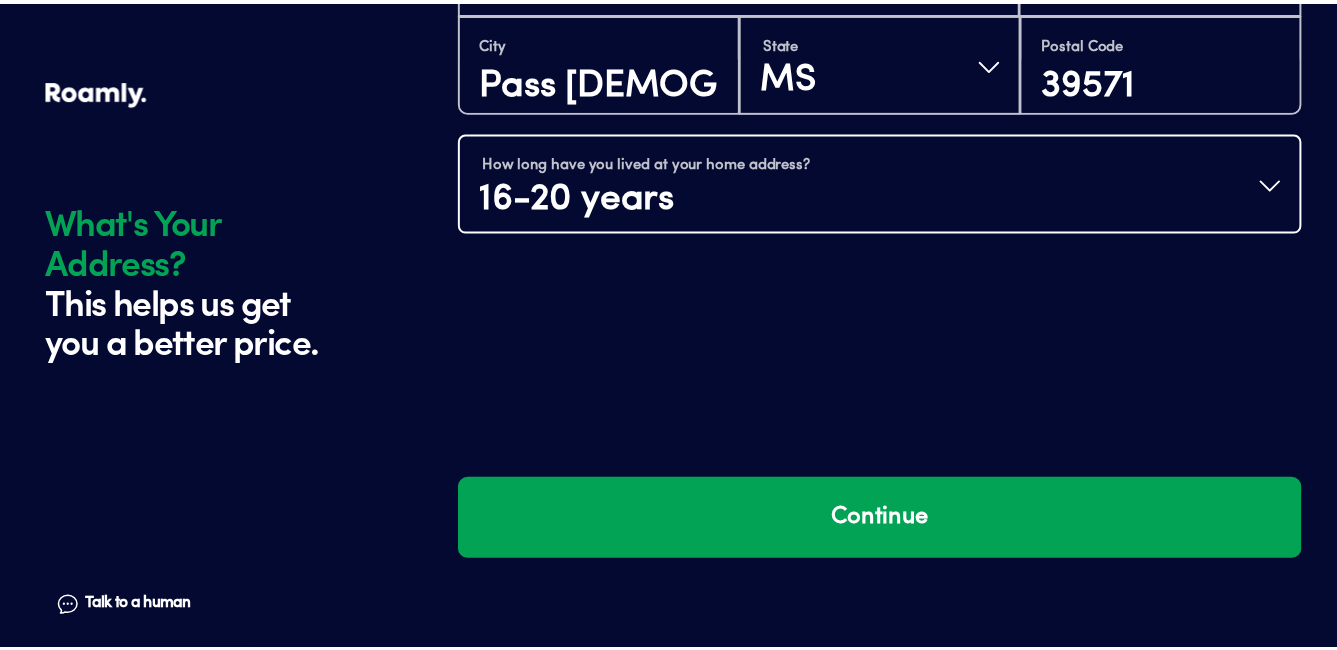 scroll, scrollTop: 0, scrollLeft: 0, axis: both 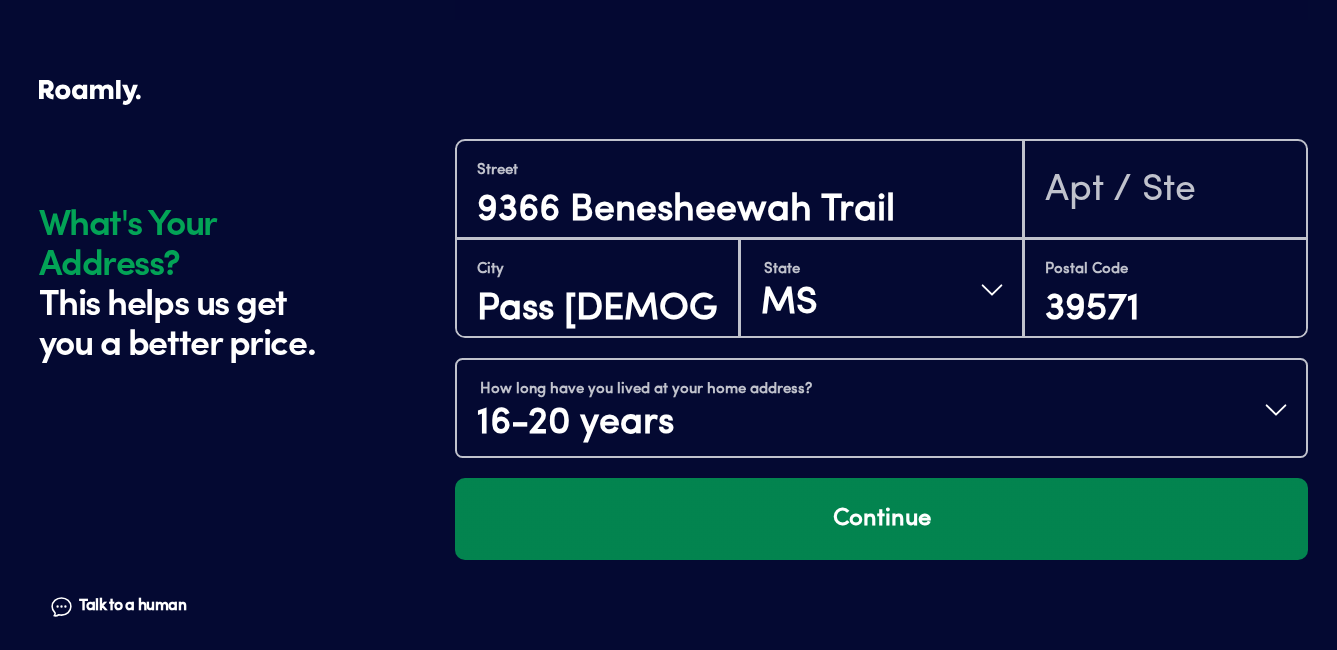 click on "Continue" at bounding box center [881, 519] 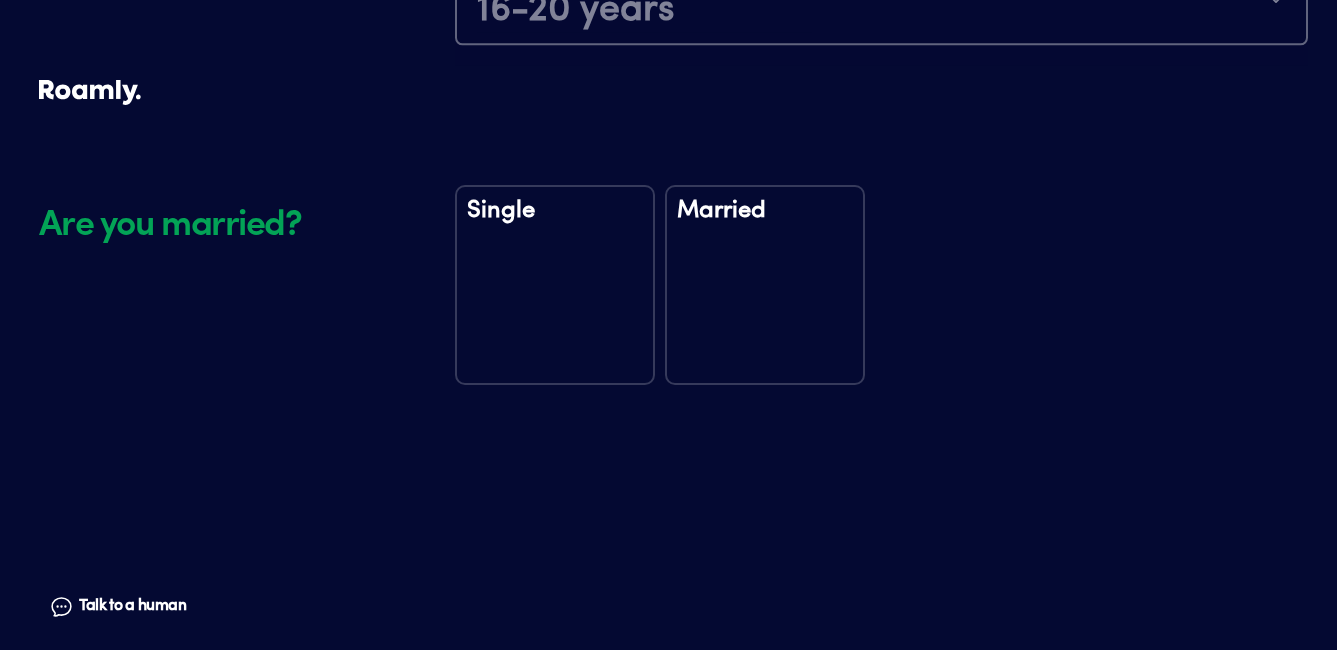 scroll, scrollTop: 2356, scrollLeft: 0, axis: vertical 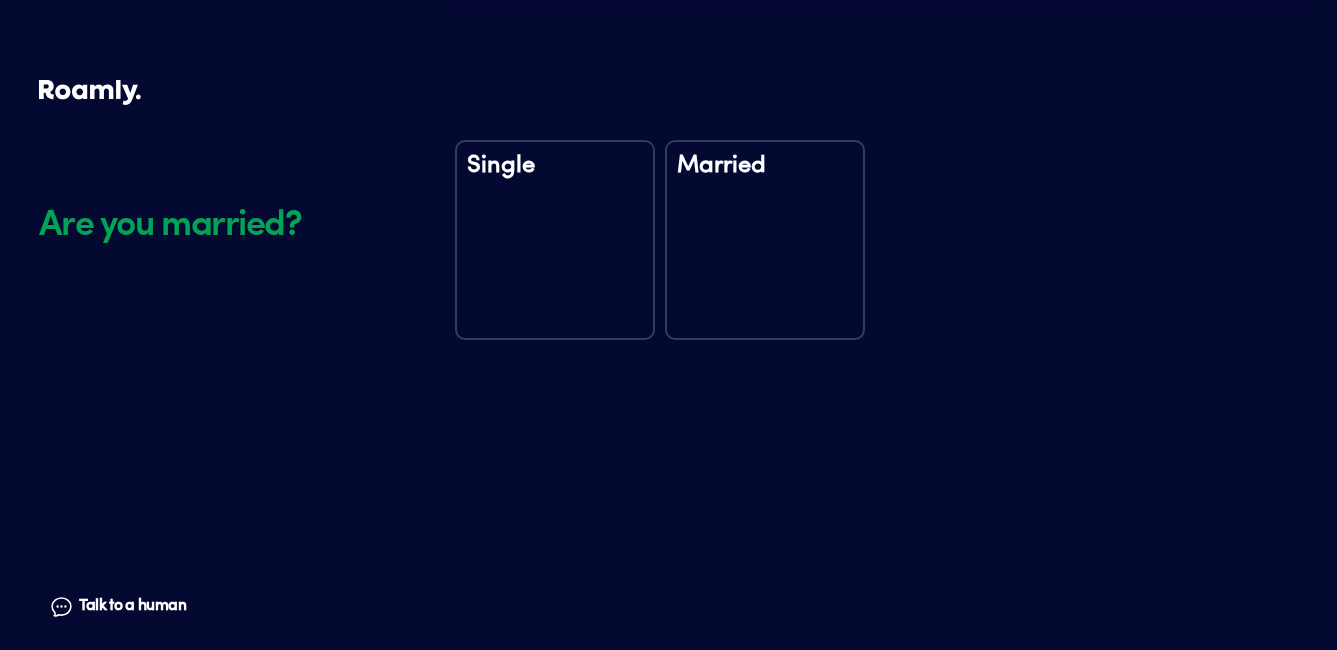 click on "Married" at bounding box center (765, 240) 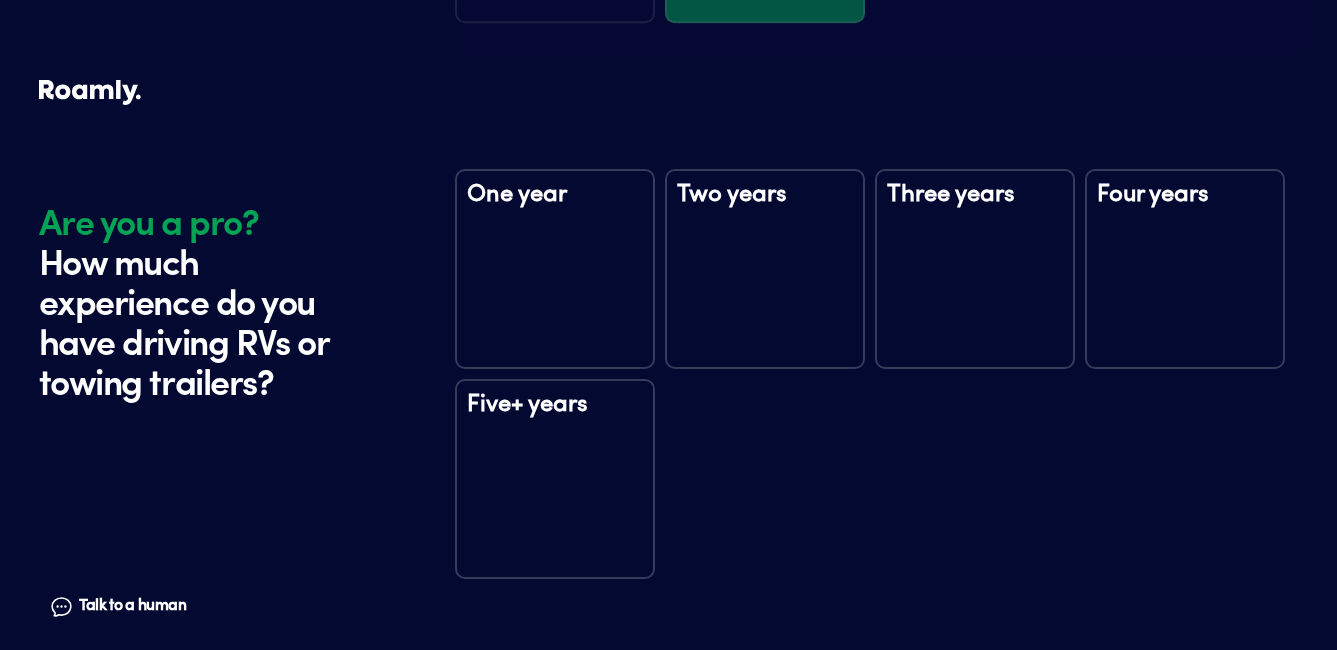 scroll, scrollTop: 2746, scrollLeft: 0, axis: vertical 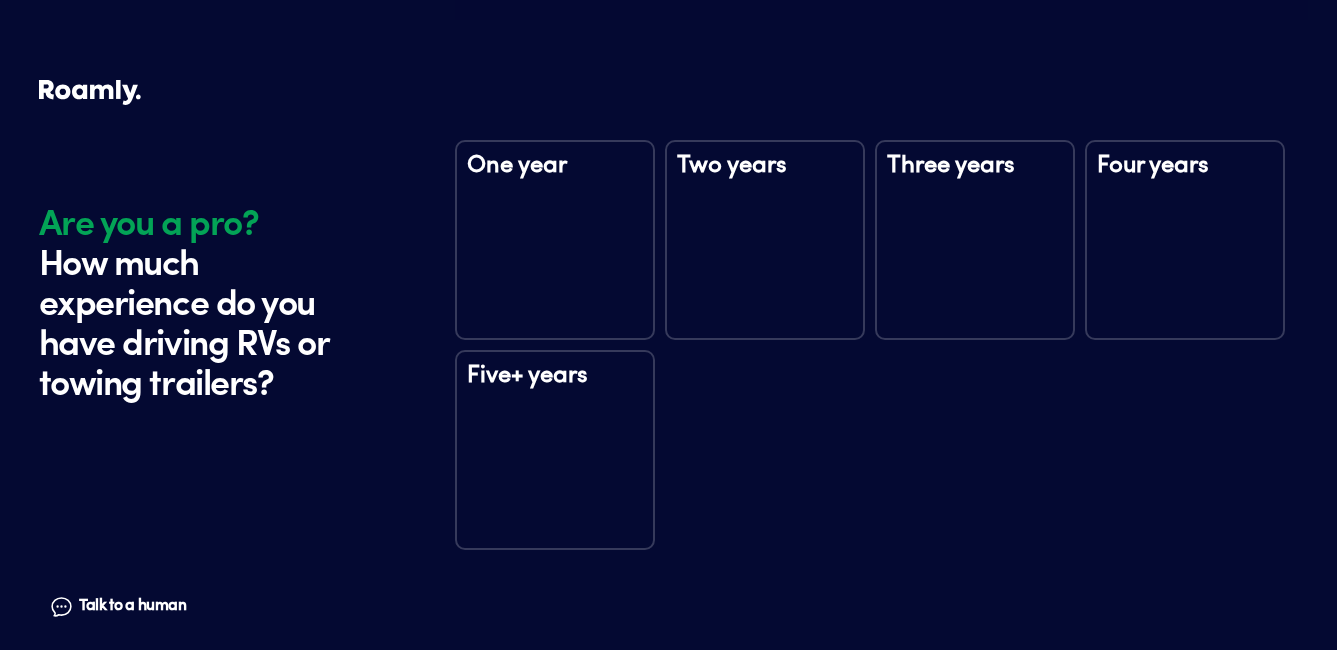 click on "Five+ years" at bounding box center (555, 450) 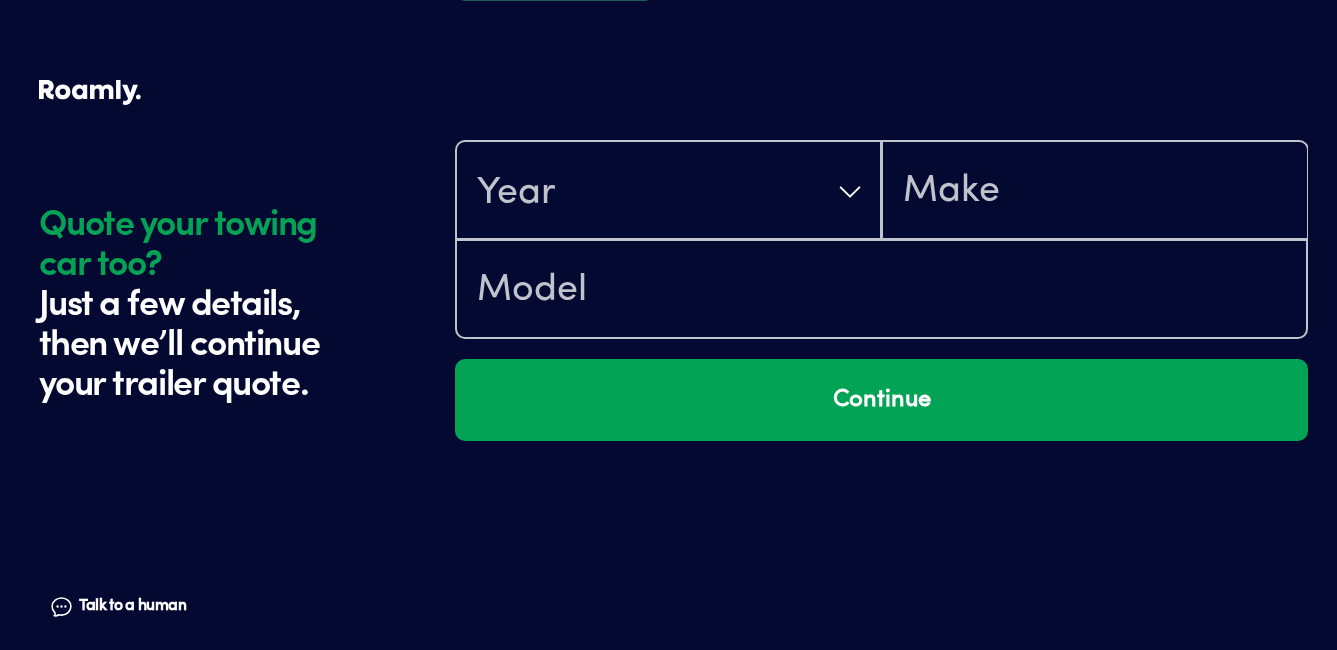 scroll, scrollTop: 3336, scrollLeft: 0, axis: vertical 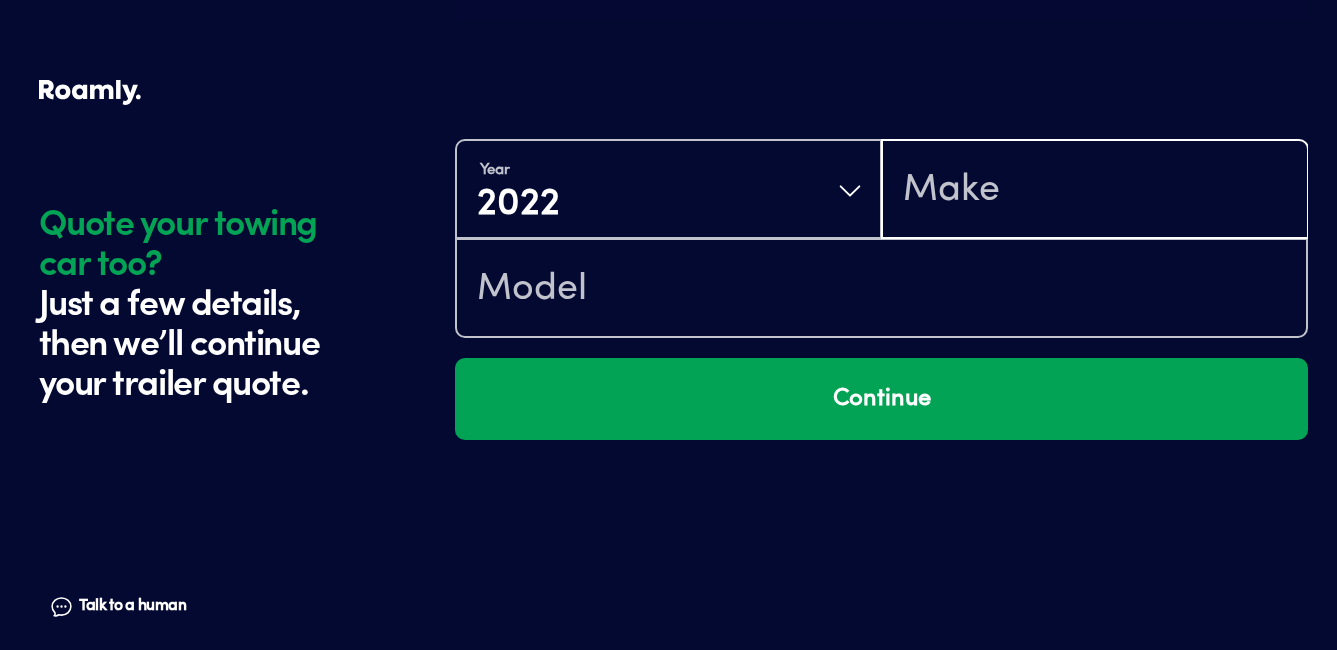 click at bounding box center (1094, 191) 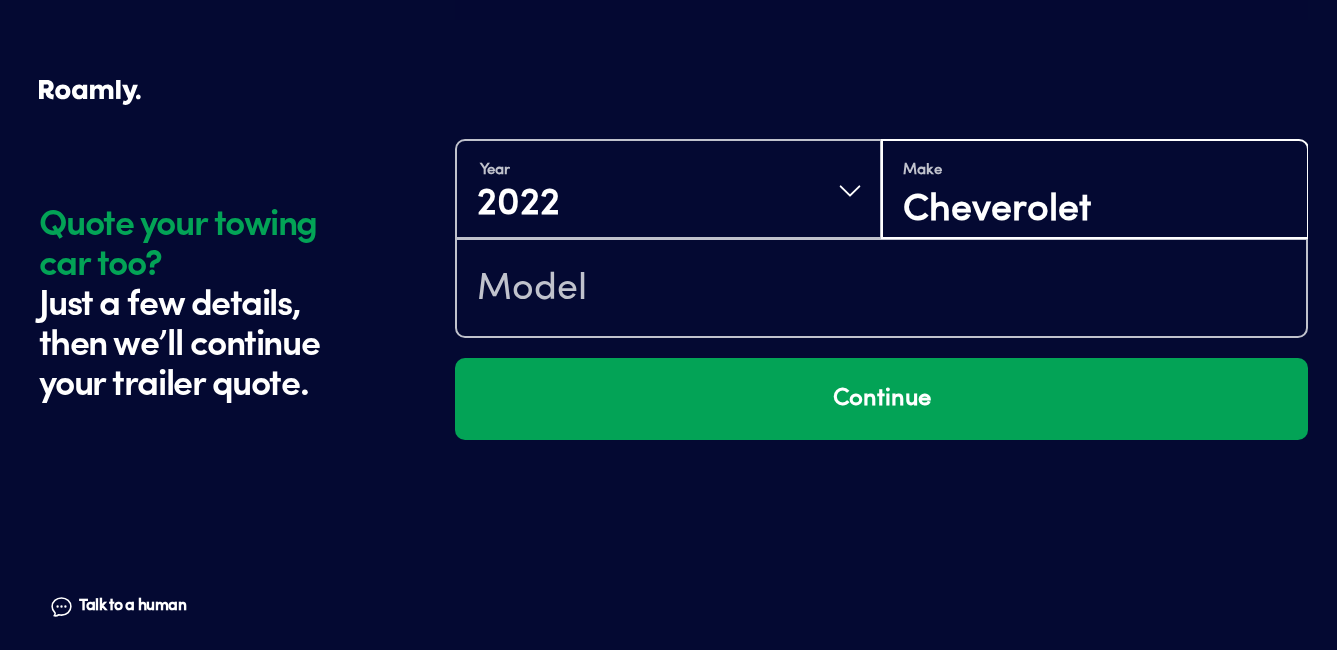 type on "Cheverolet" 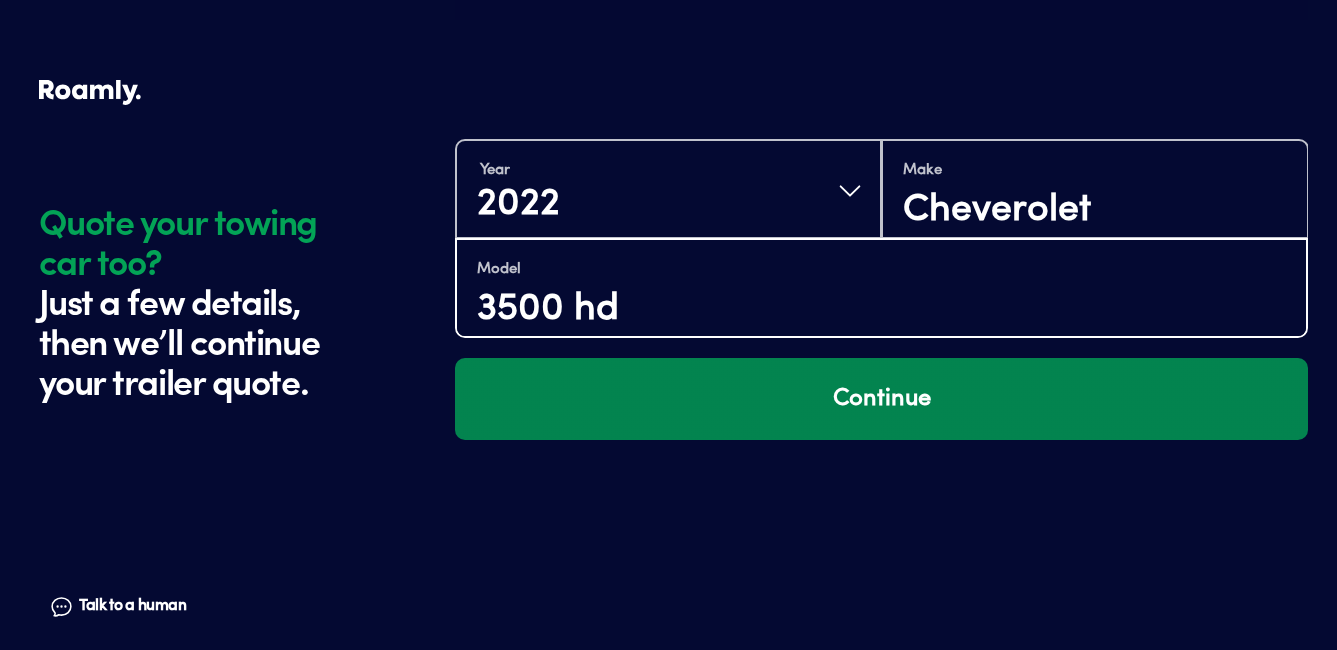 type on "3500 hd" 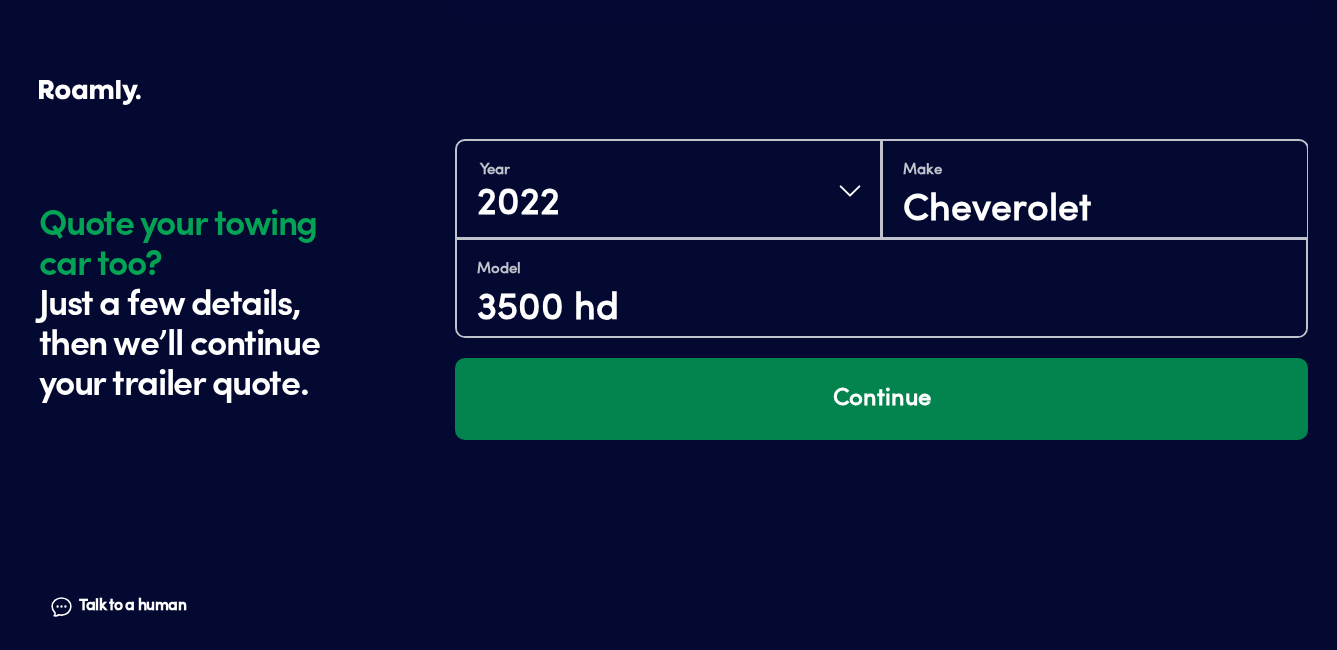 click on "Continue" at bounding box center [881, 399] 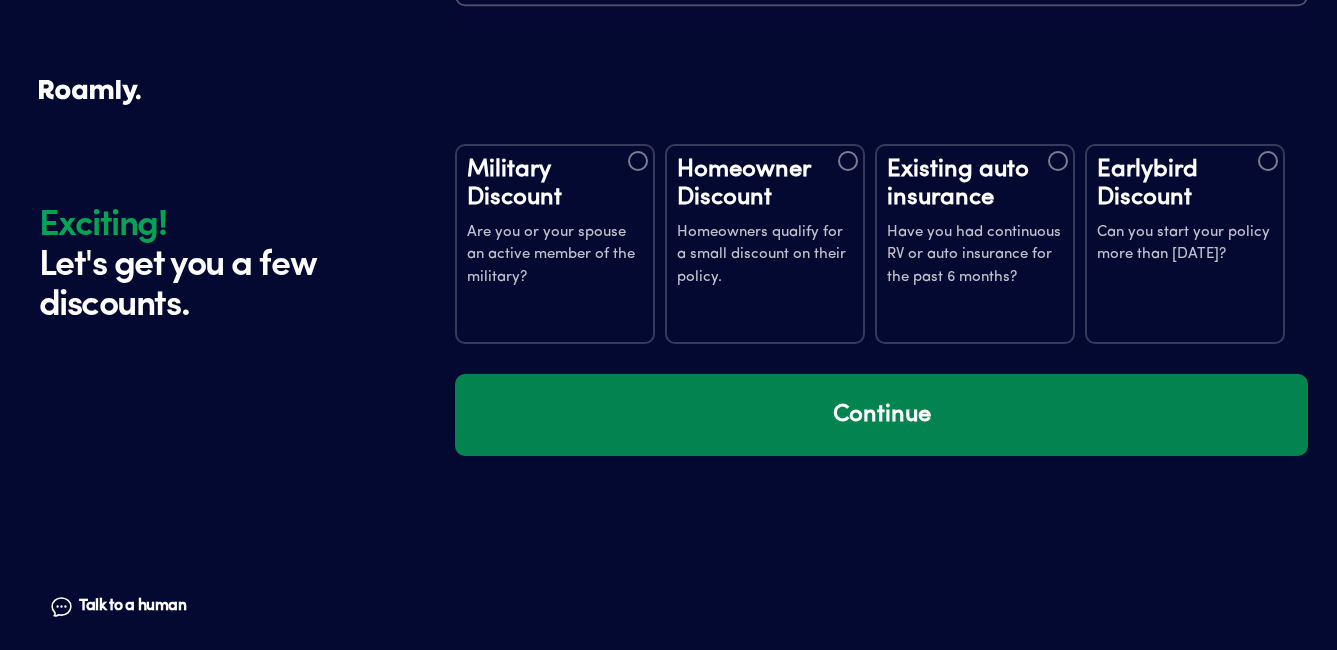 scroll, scrollTop: 3714, scrollLeft: 0, axis: vertical 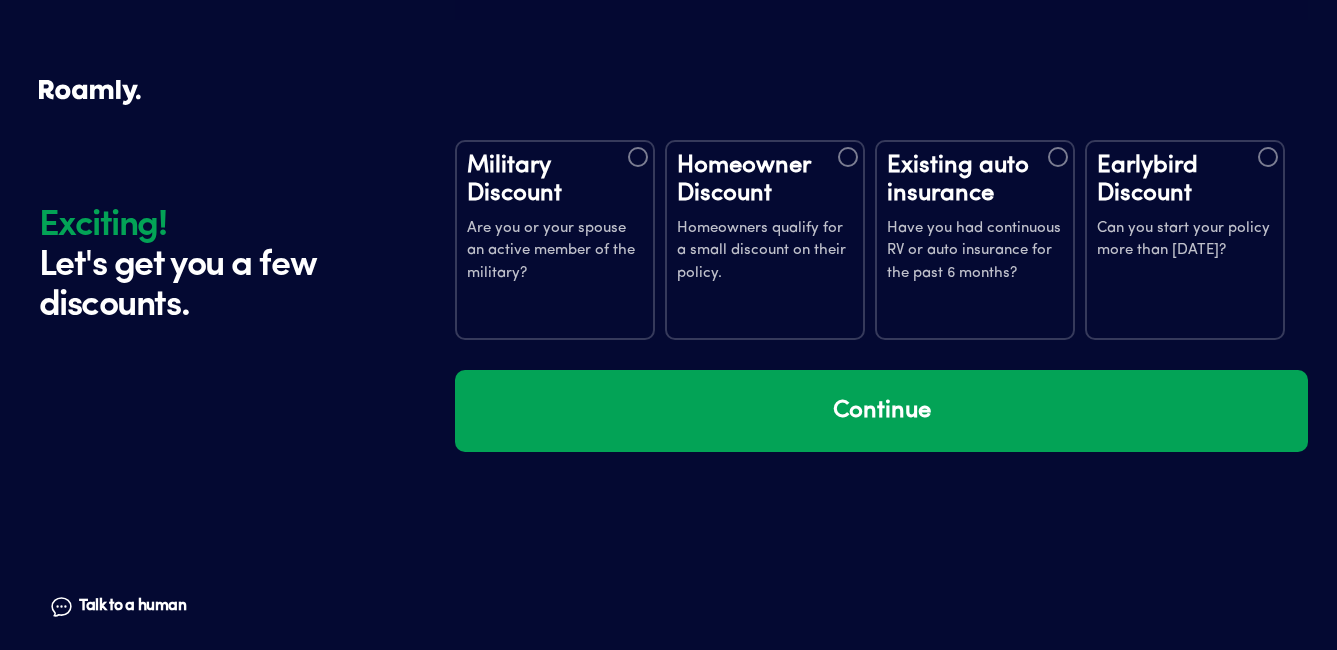 click at bounding box center (848, 157) 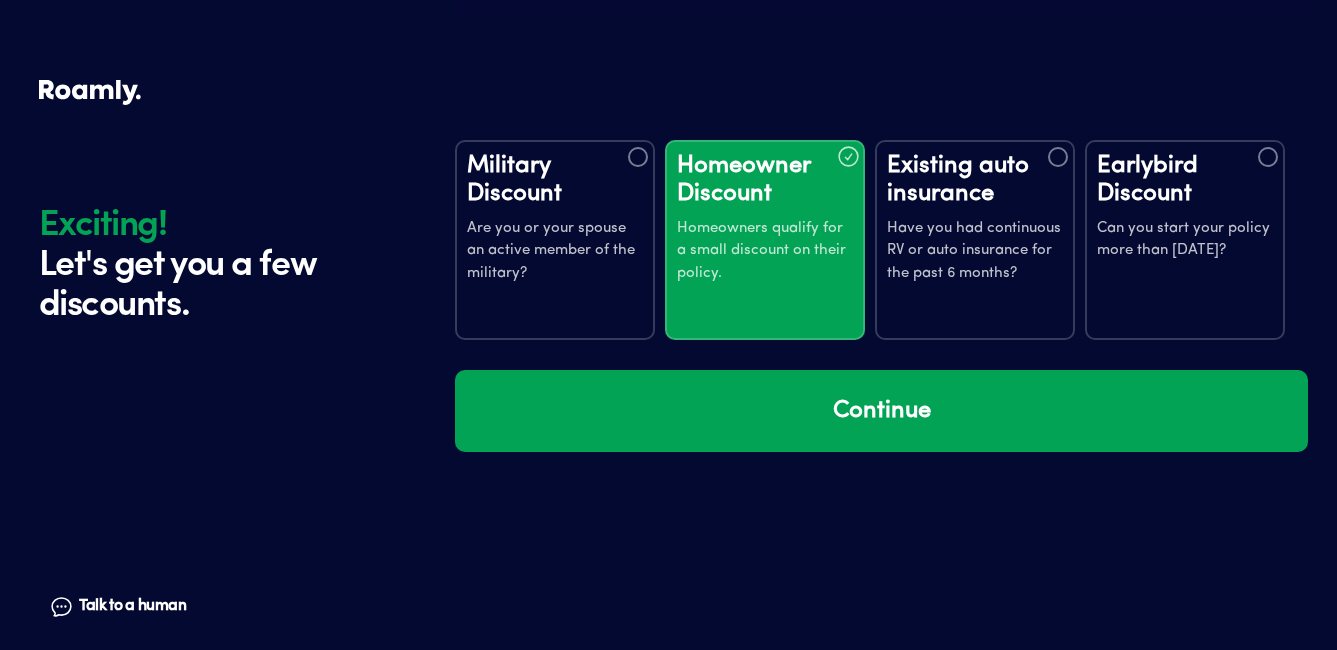 click at bounding box center (1058, 157) 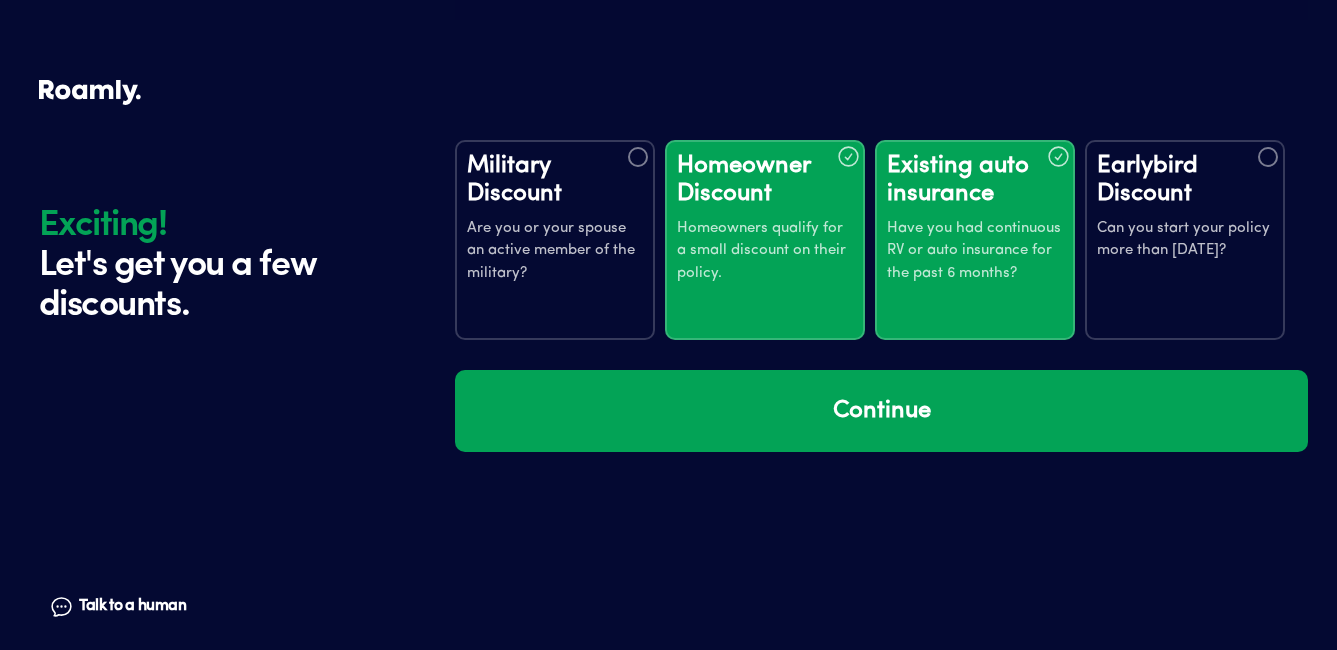 click at bounding box center [1268, 157] 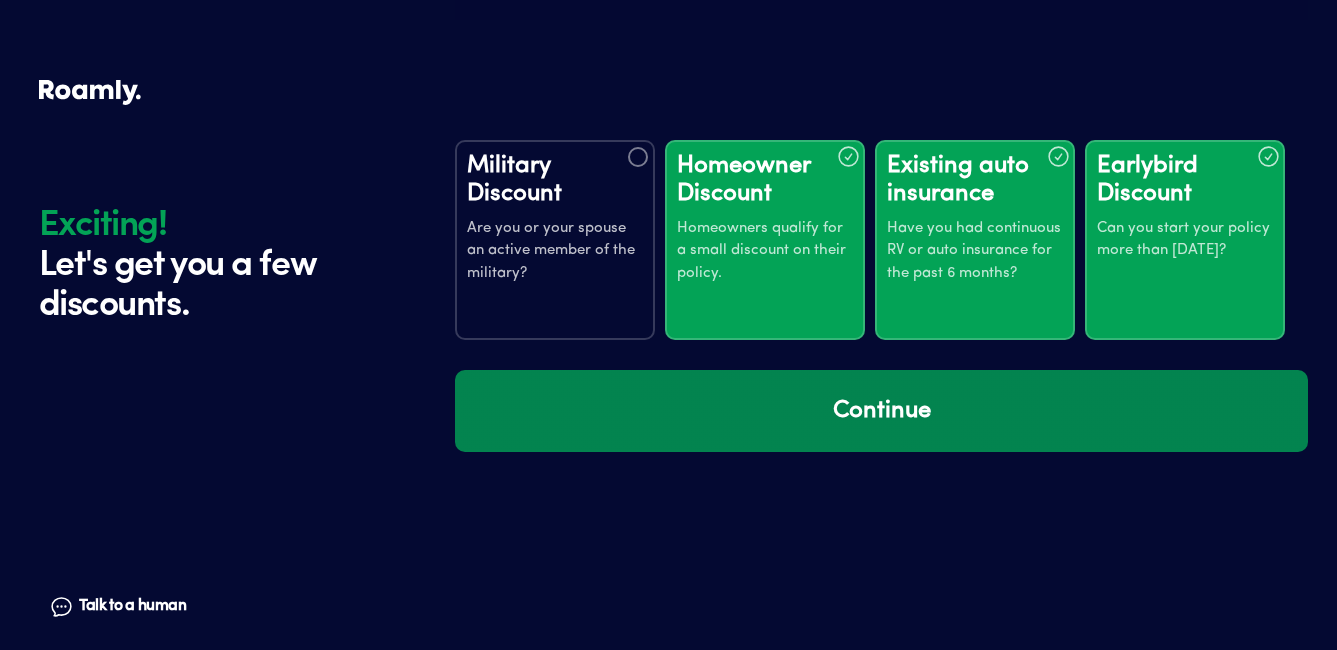 click on "Continue" at bounding box center (881, 411) 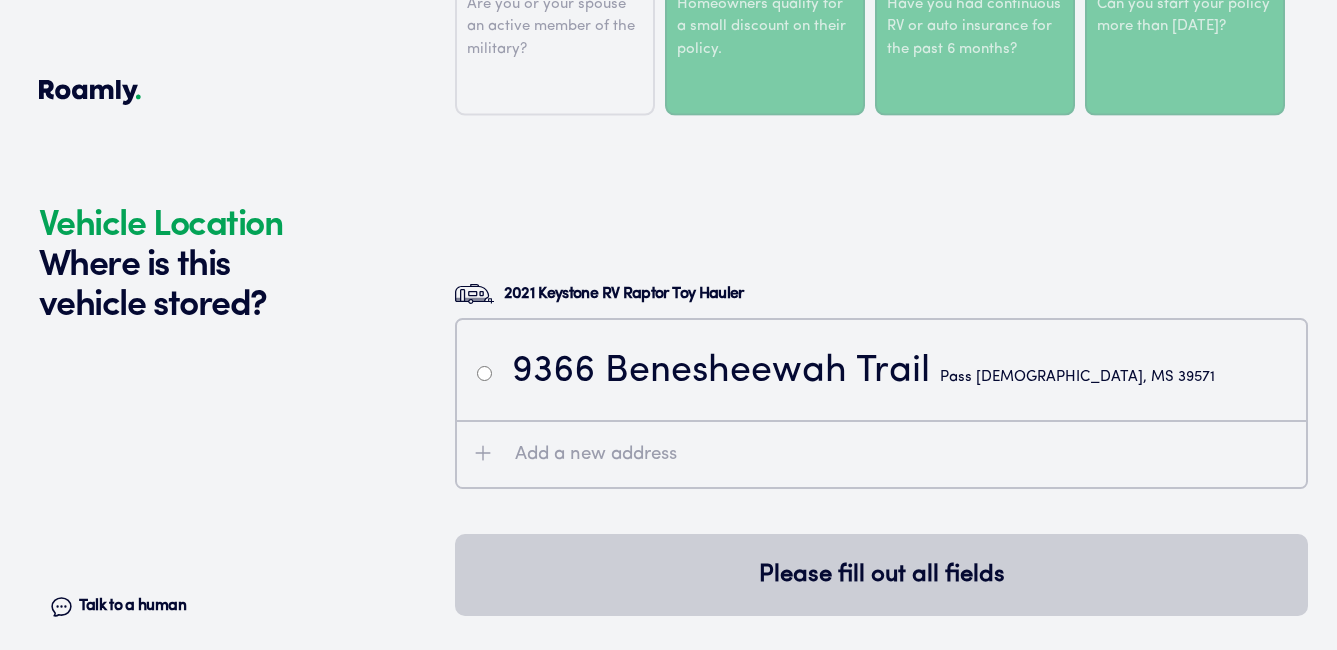 scroll, scrollTop: 4104, scrollLeft: 0, axis: vertical 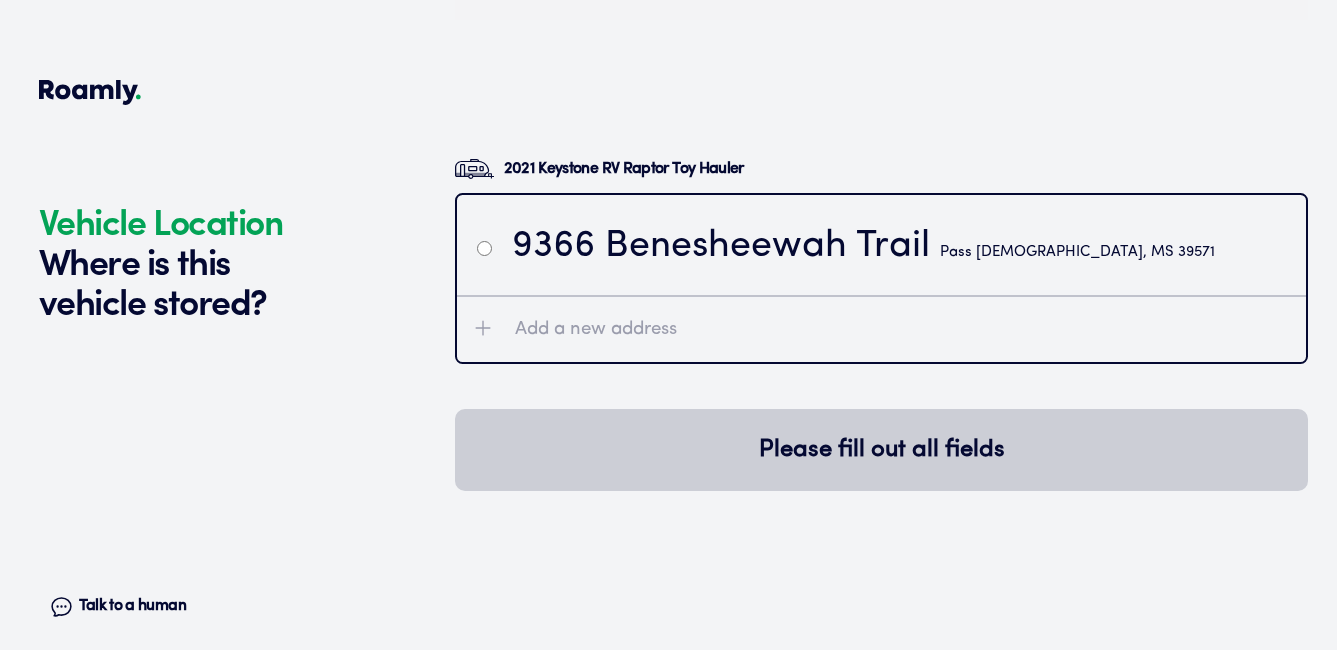 click at bounding box center [484, 248] 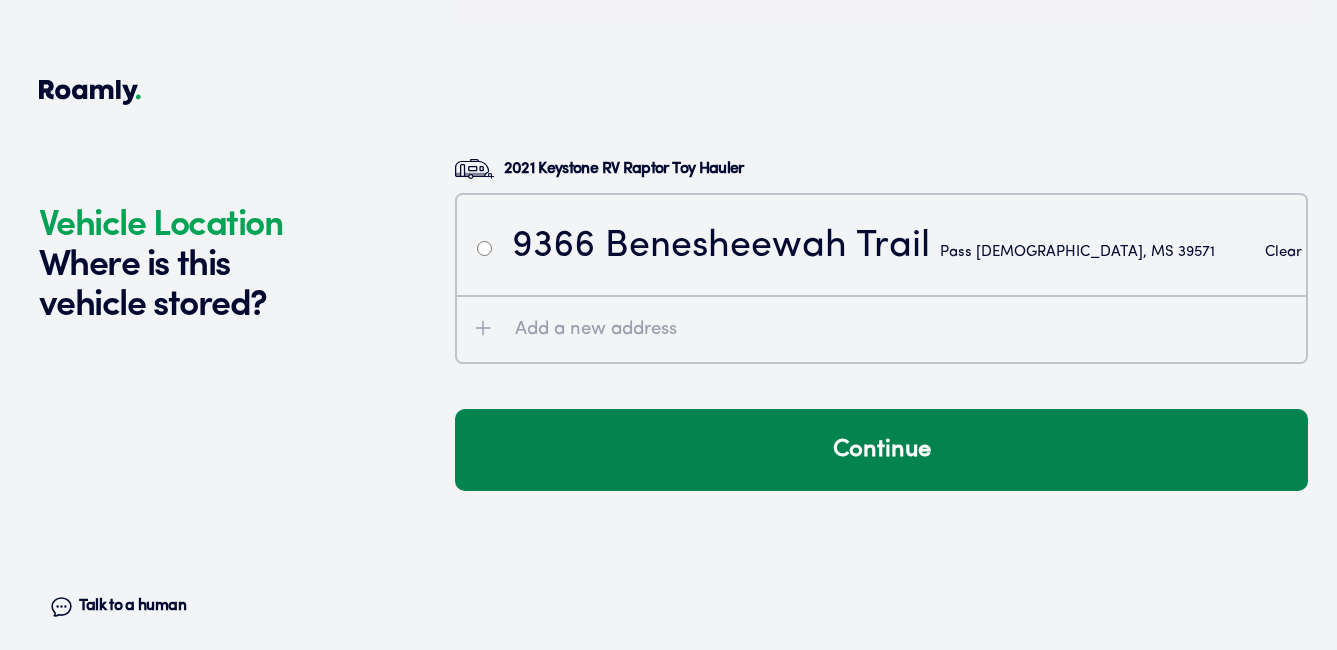 click on "Continue" at bounding box center [881, 450] 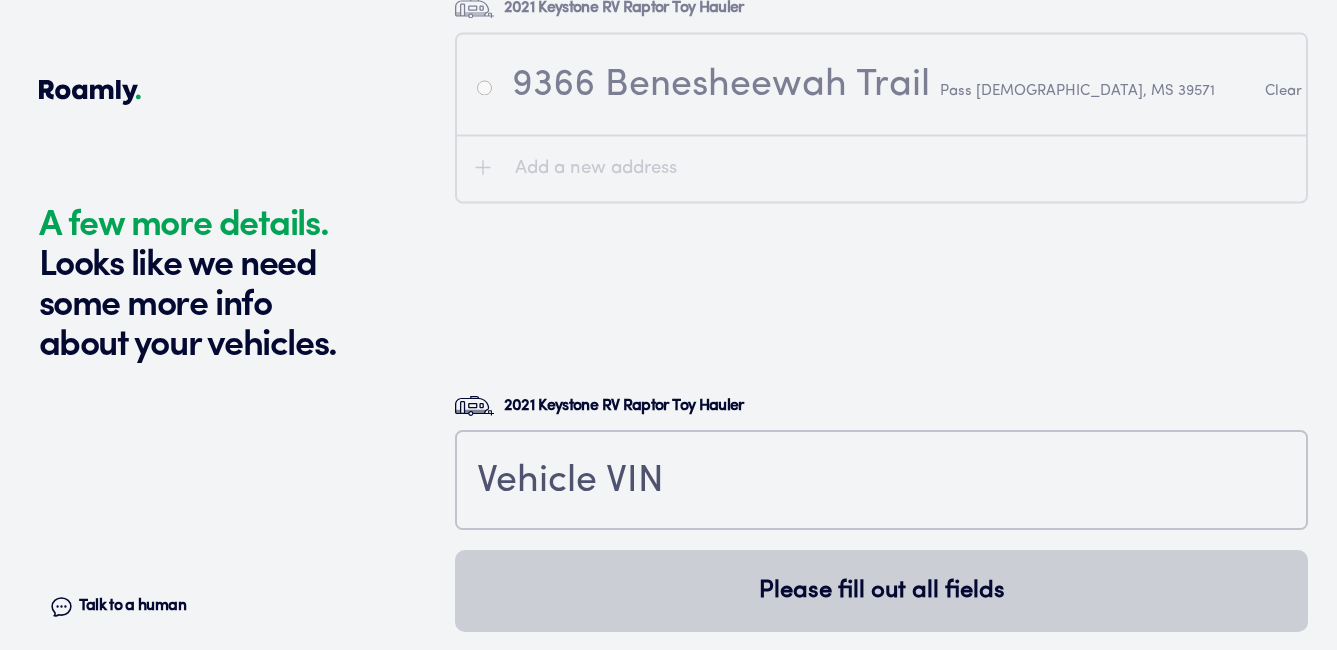 scroll, scrollTop: 4543, scrollLeft: 0, axis: vertical 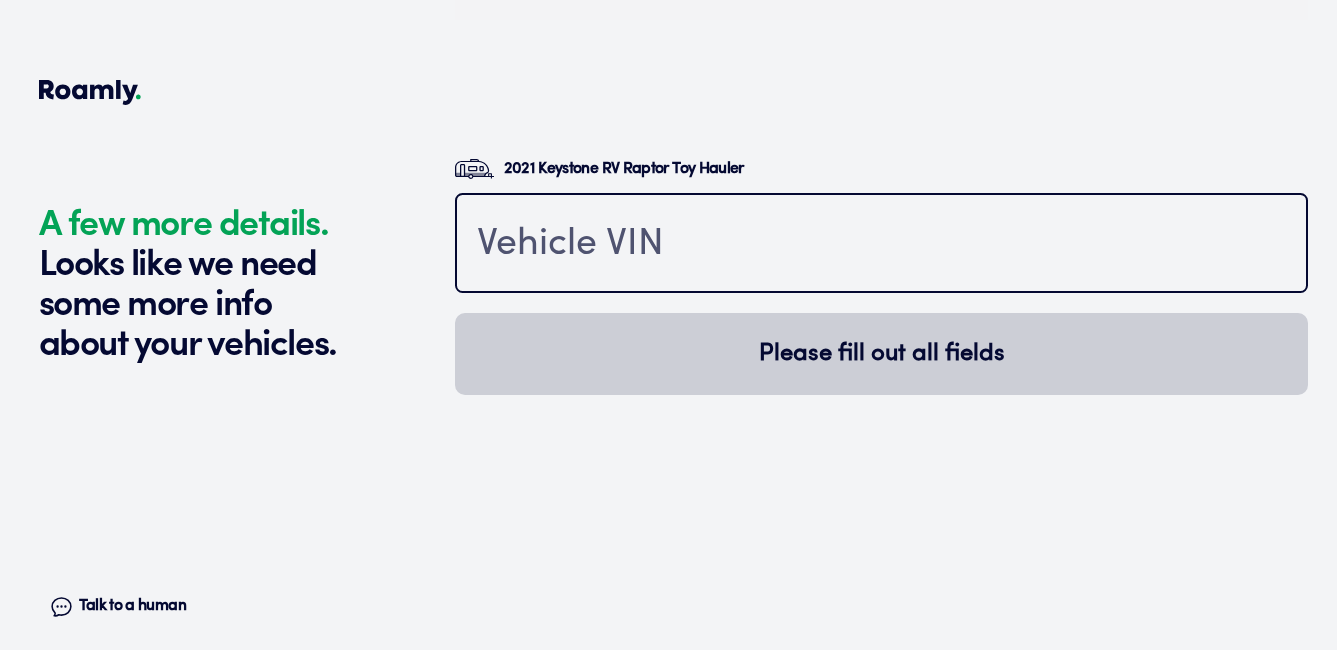click at bounding box center (881, 245) 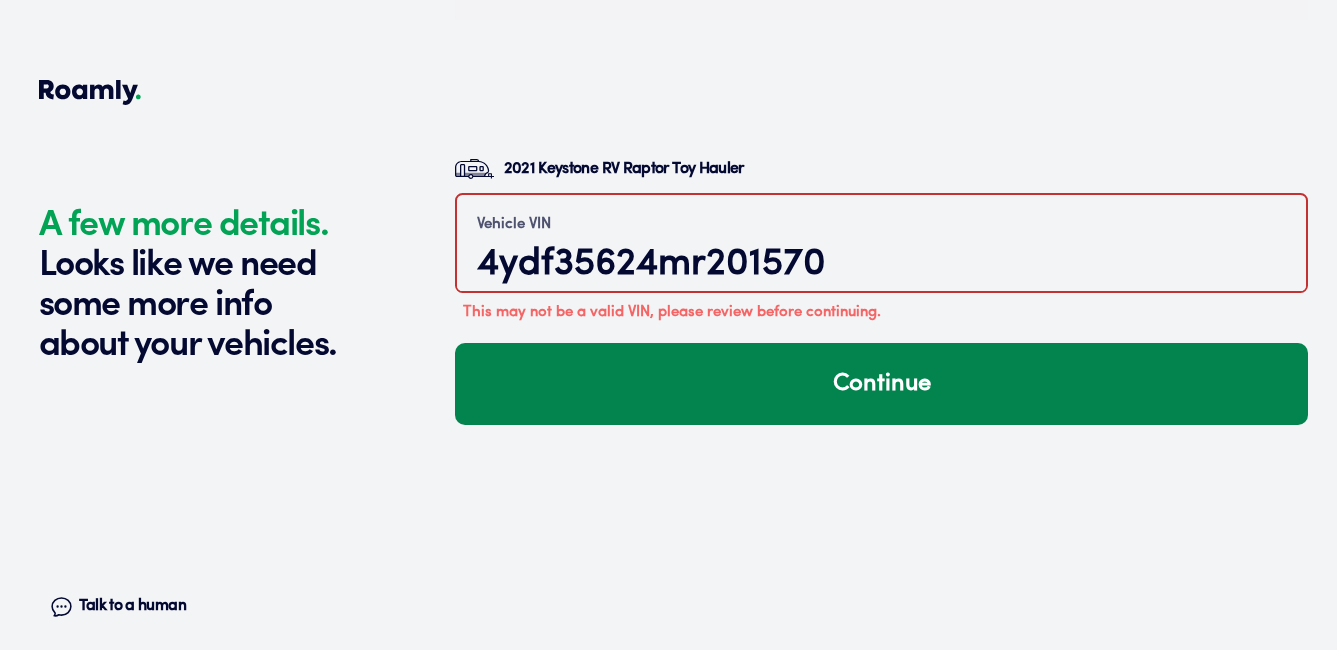 type on "4ydf35624mr201570" 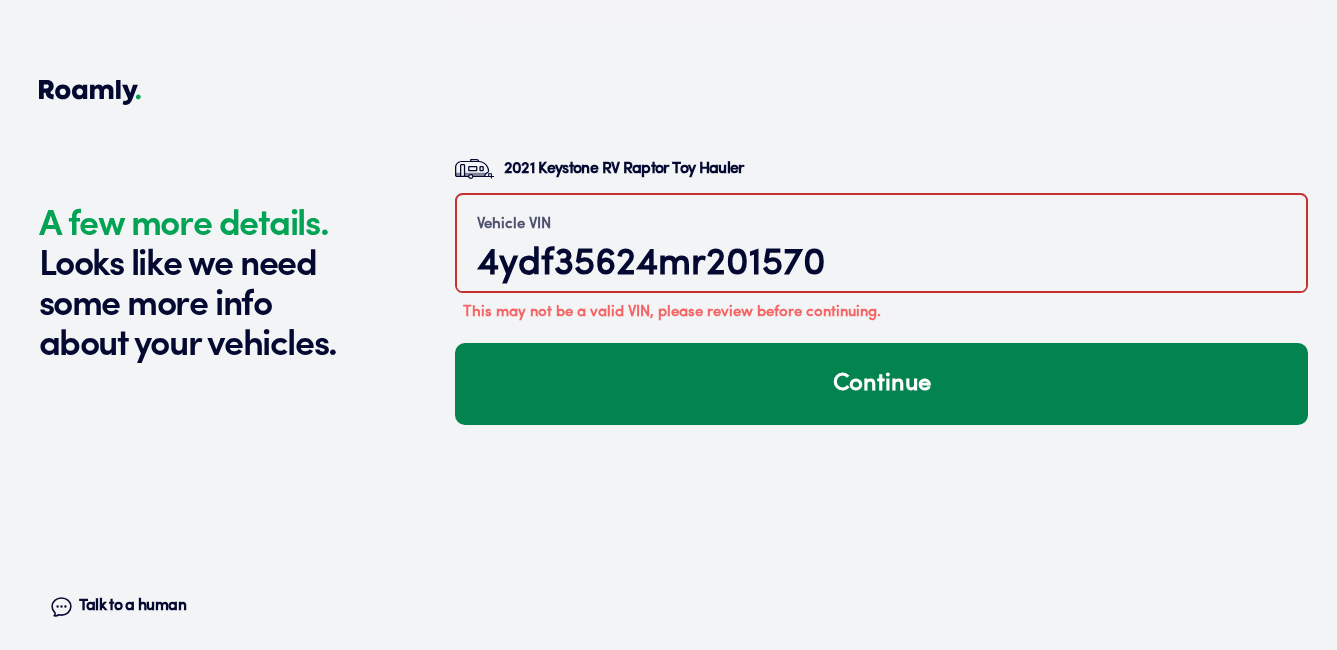 click on "Continue" at bounding box center (881, 384) 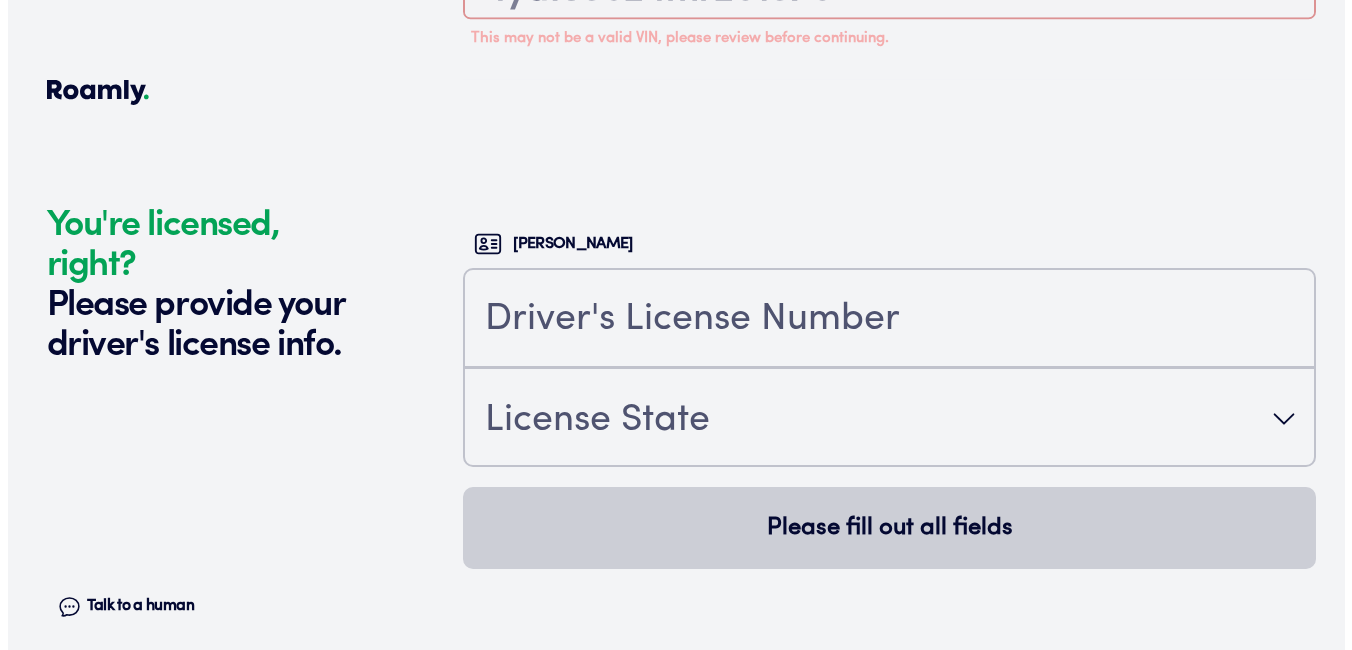 scroll, scrollTop: 4916, scrollLeft: 0, axis: vertical 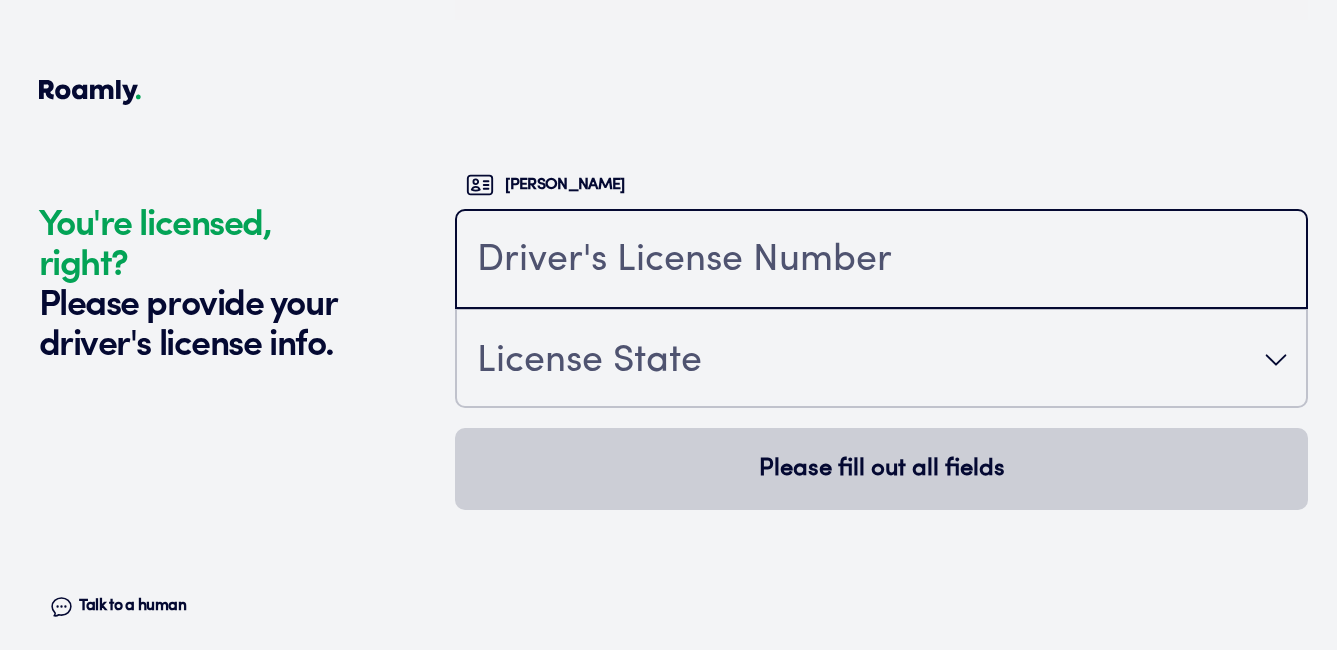 click at bounding box center [881, 261] 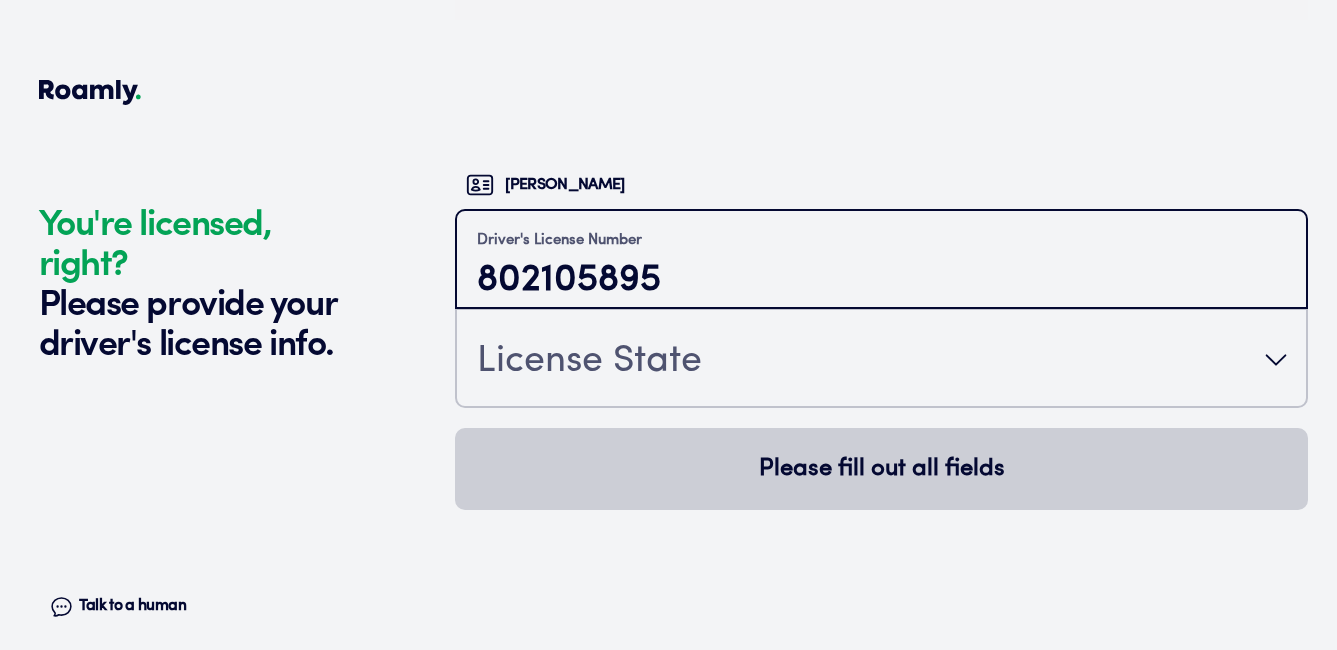type on "802105895" 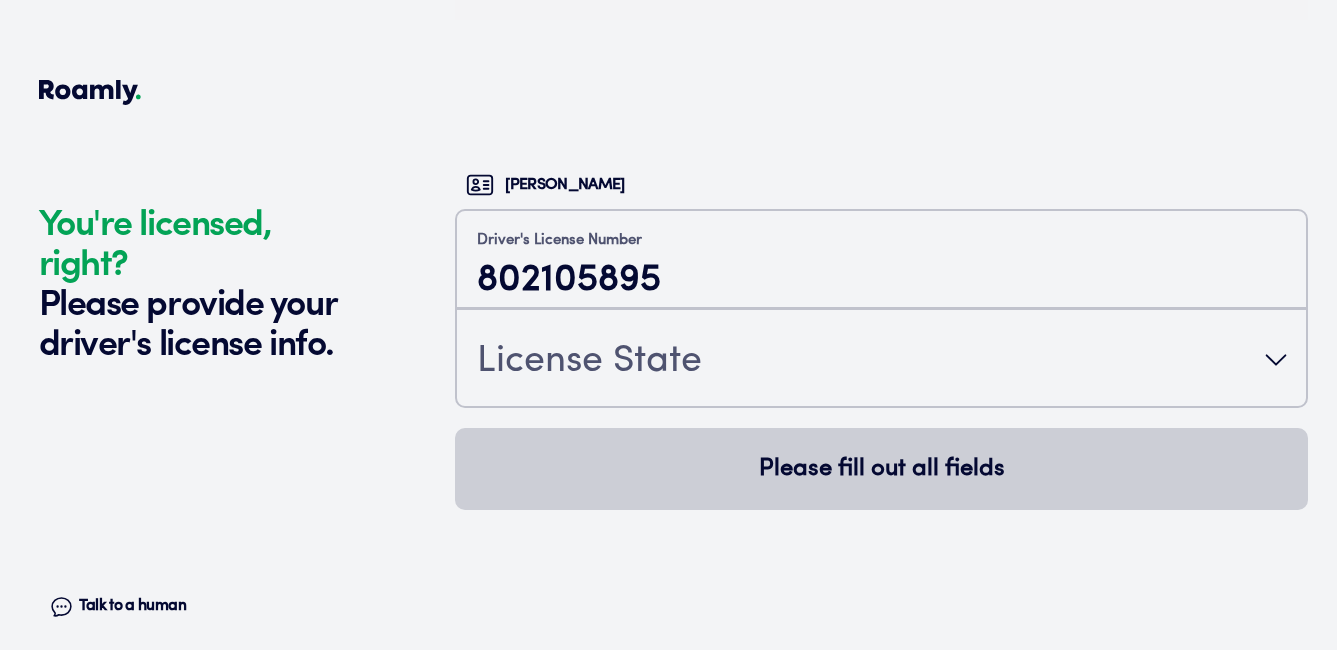 click on "License State" at bounding box center [589, 362] 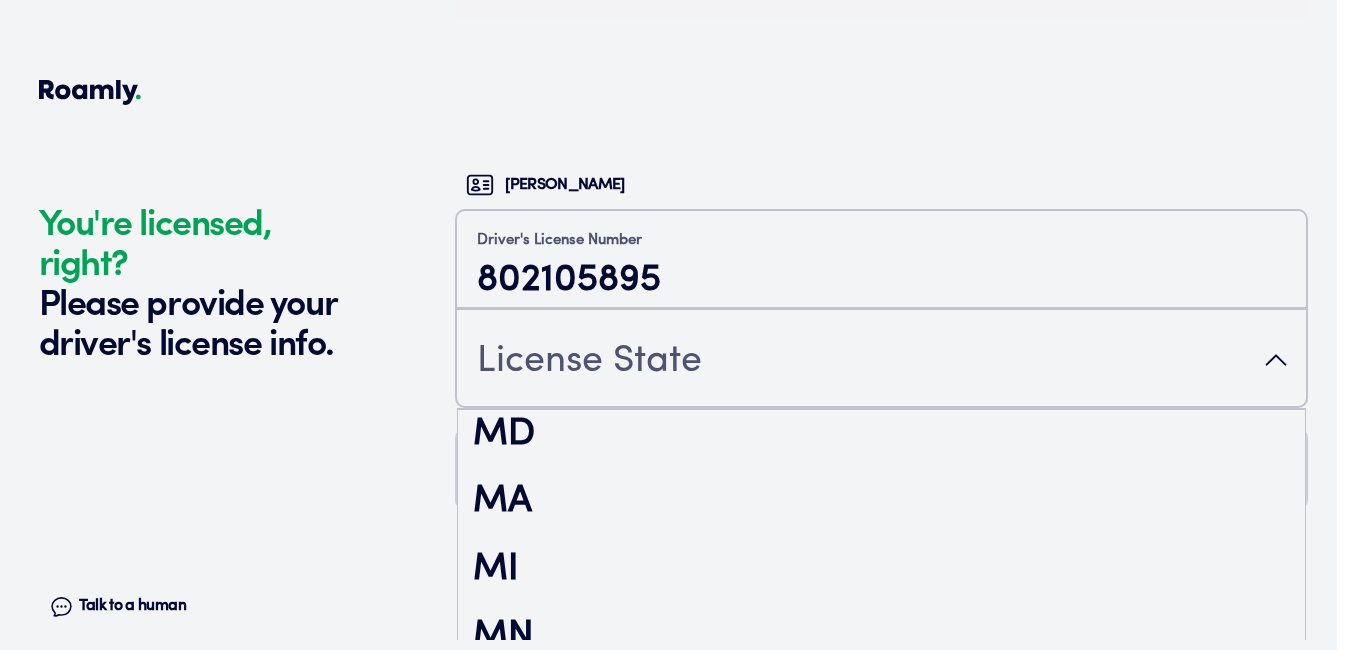scroll, scrollTop: 1700, scrollLeft: 0, axis: vertical 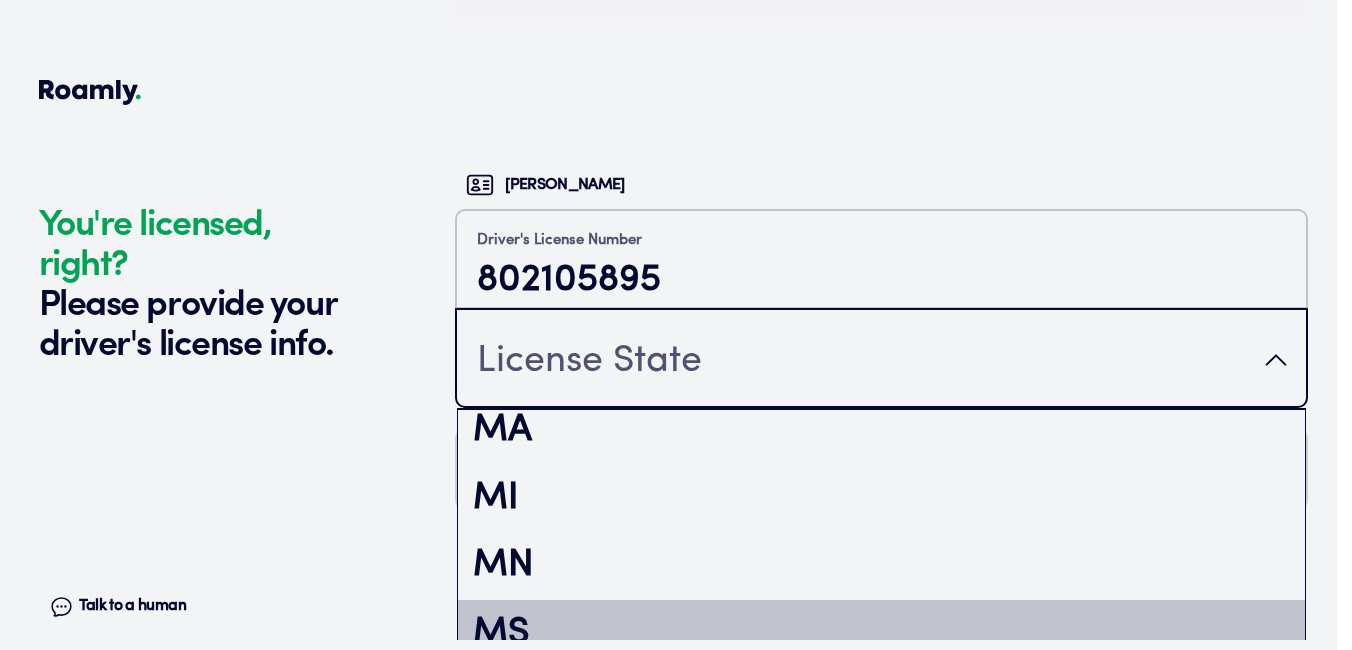 click on "MS" at bounding box center [881, 634] 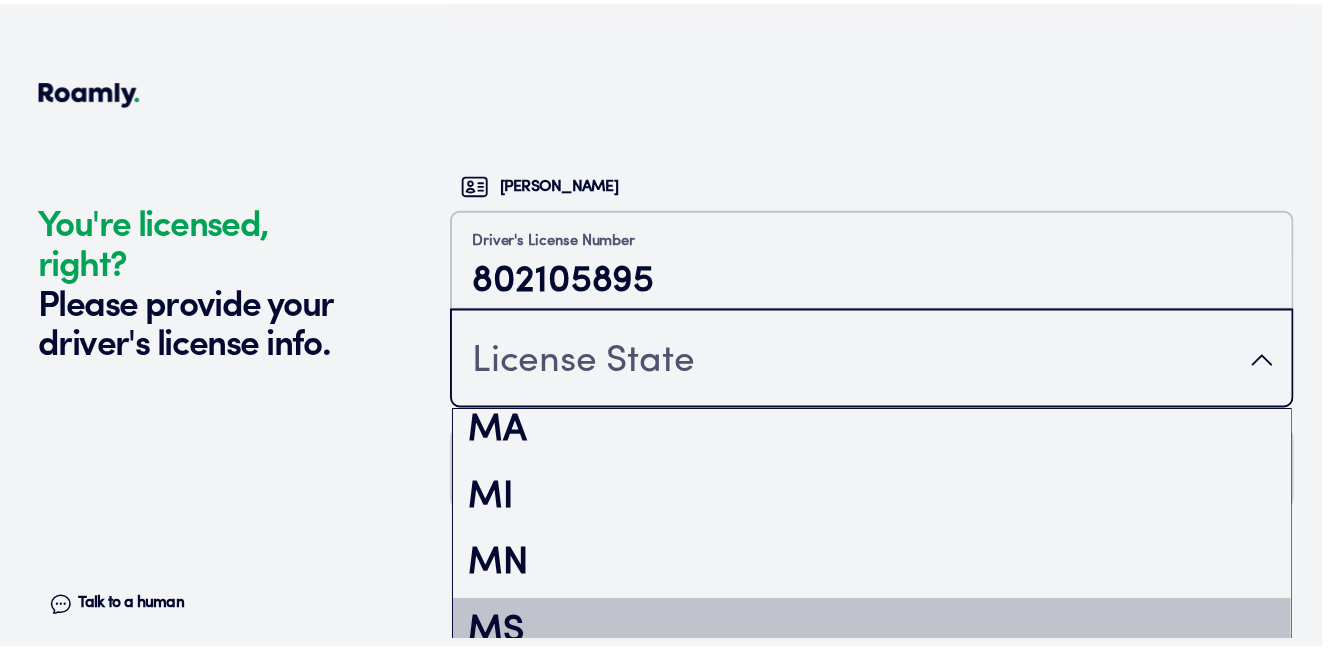 scroll, scrollTop: 0, scrollLeft: 0, axis: both 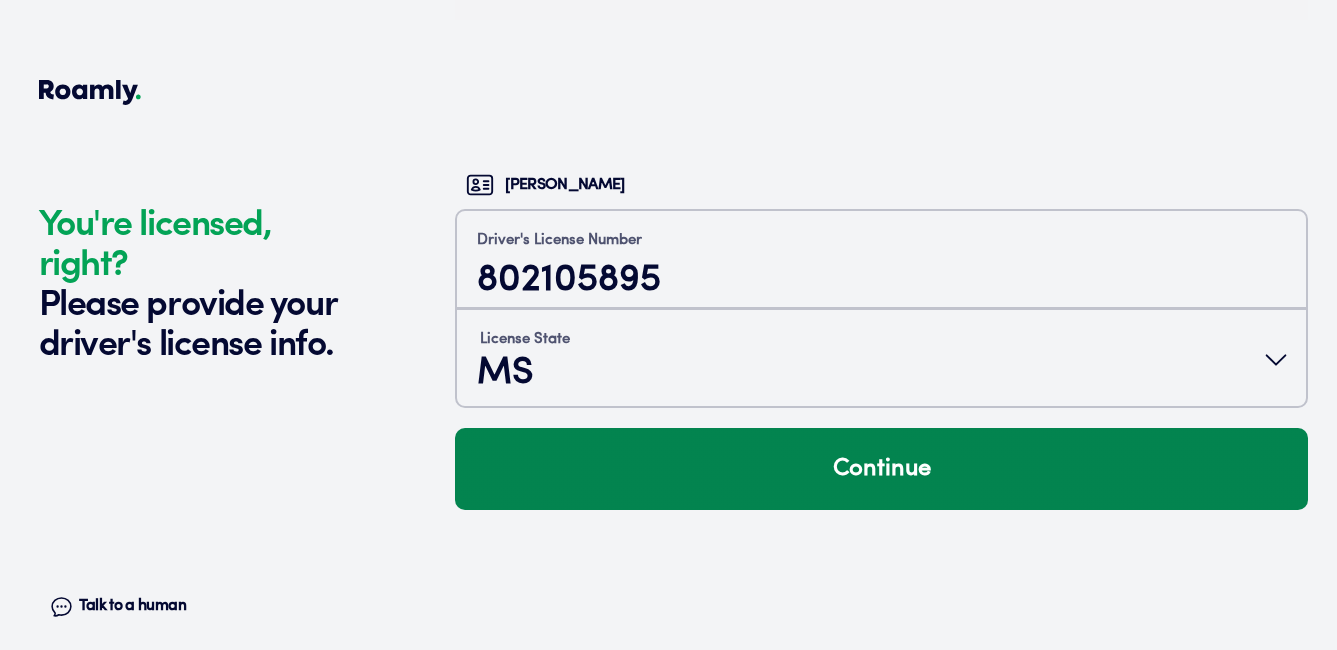 click on "Continue" at bounding box center [881, 469] 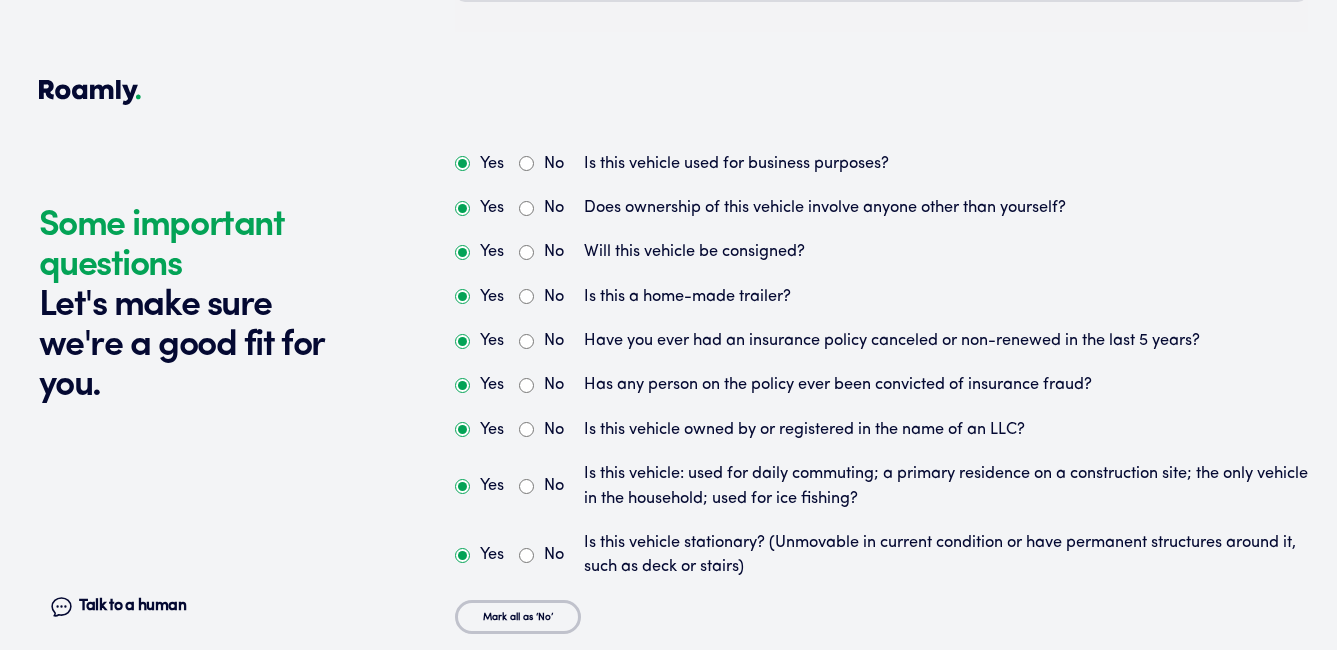 scroll, scrollTop: 5374, scrollLeft: 0, axis: vertical 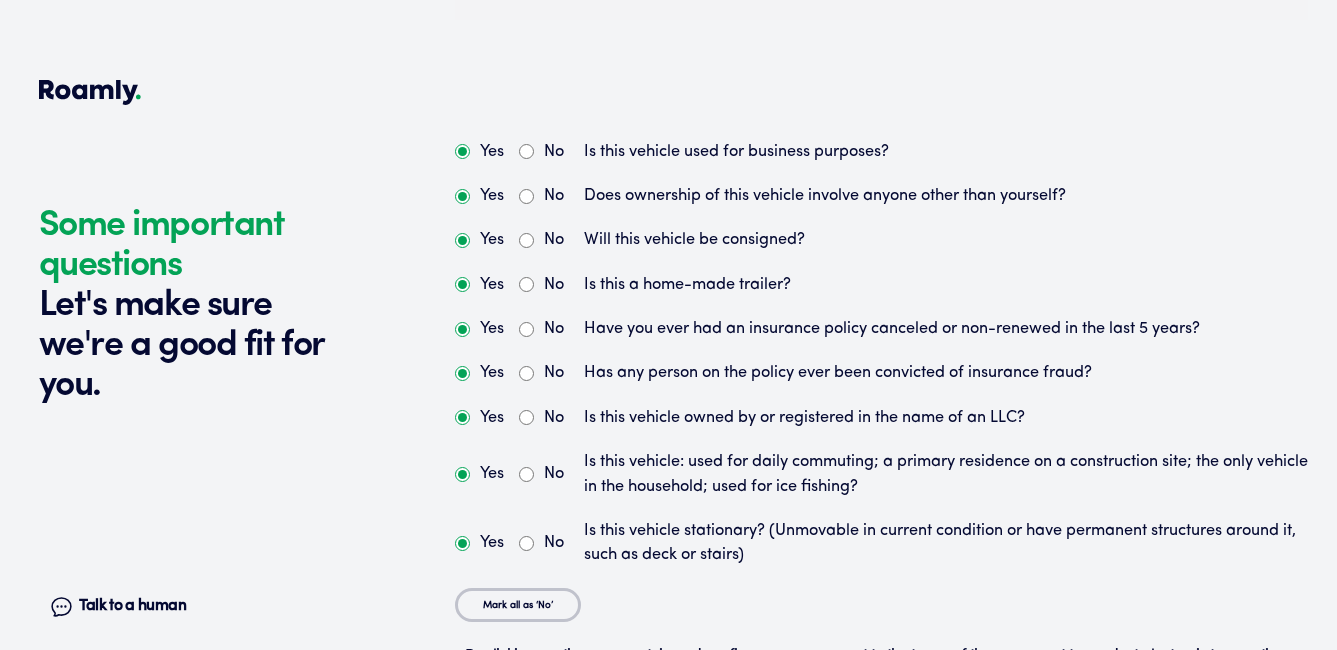 click on "No" at bounding box center (526, 151) 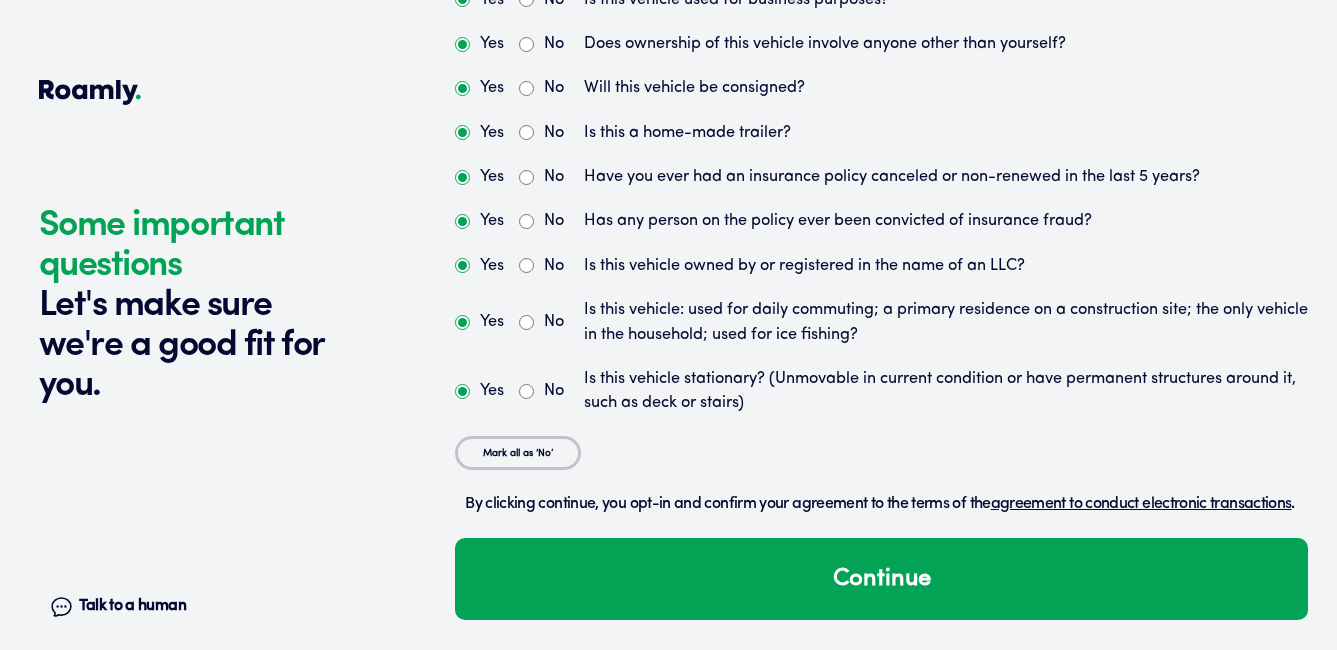scroll, scrollTop: 5554, scrollLeft: 0, axis: vertical 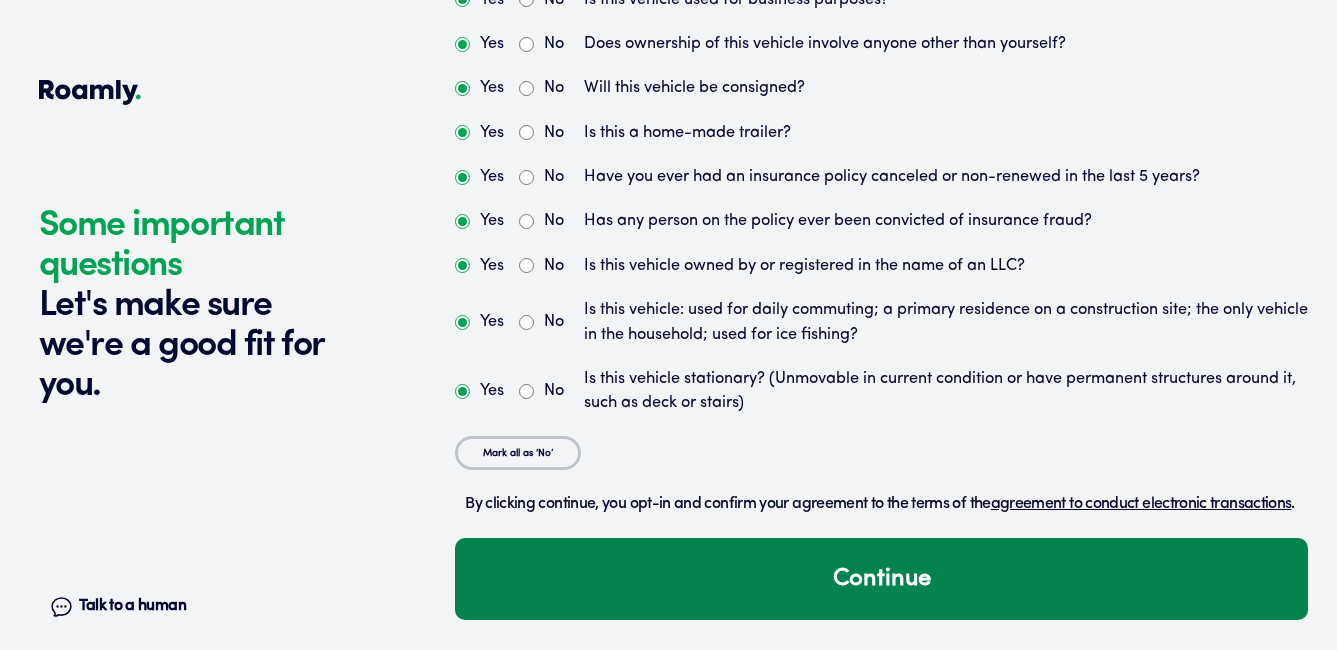 click on "Continue" at bounding box center [881, 579] 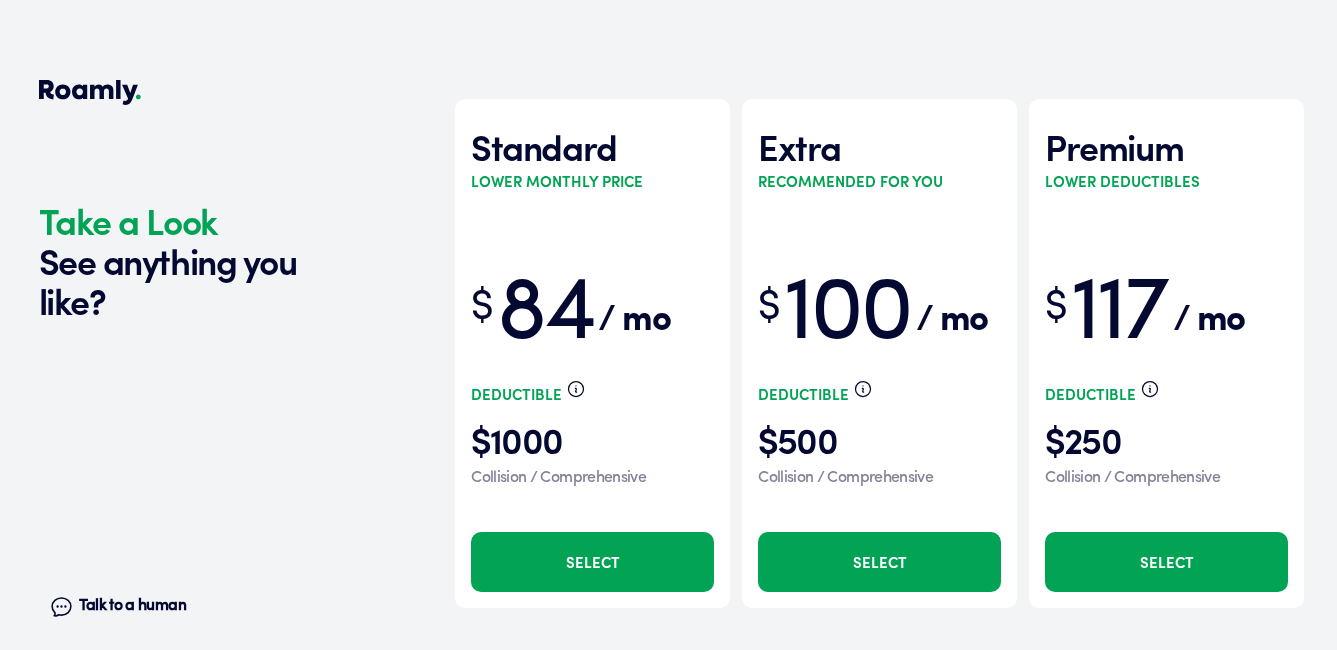 scroll, scrollTop: 6166, scrollLeft: 0, axis: vertical 